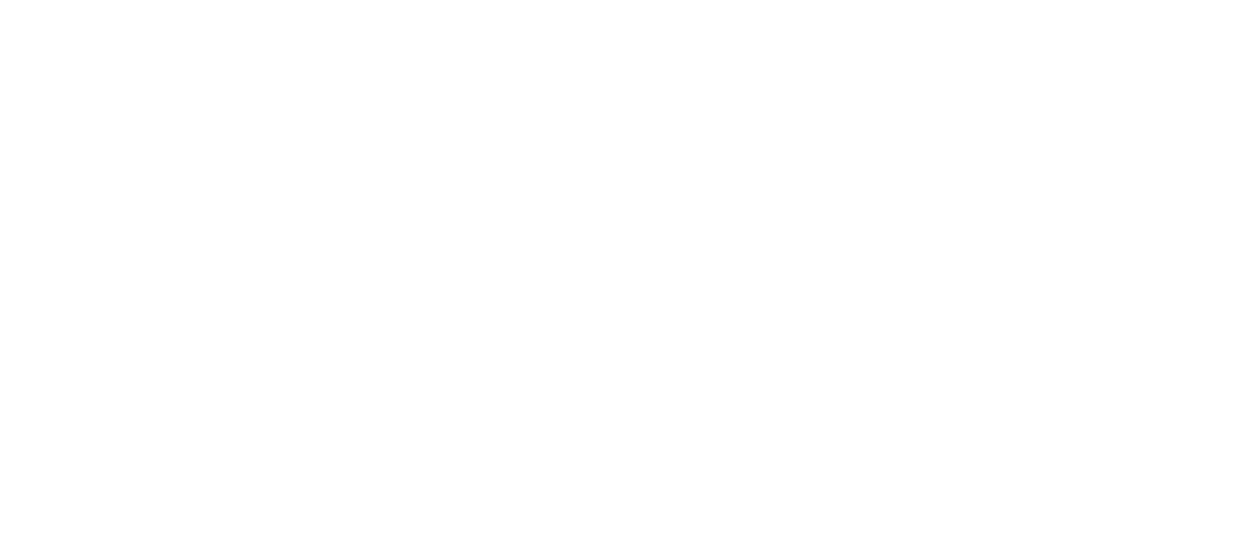 scroll, scrollTop: 0, scrollLeft: 0, axis: both 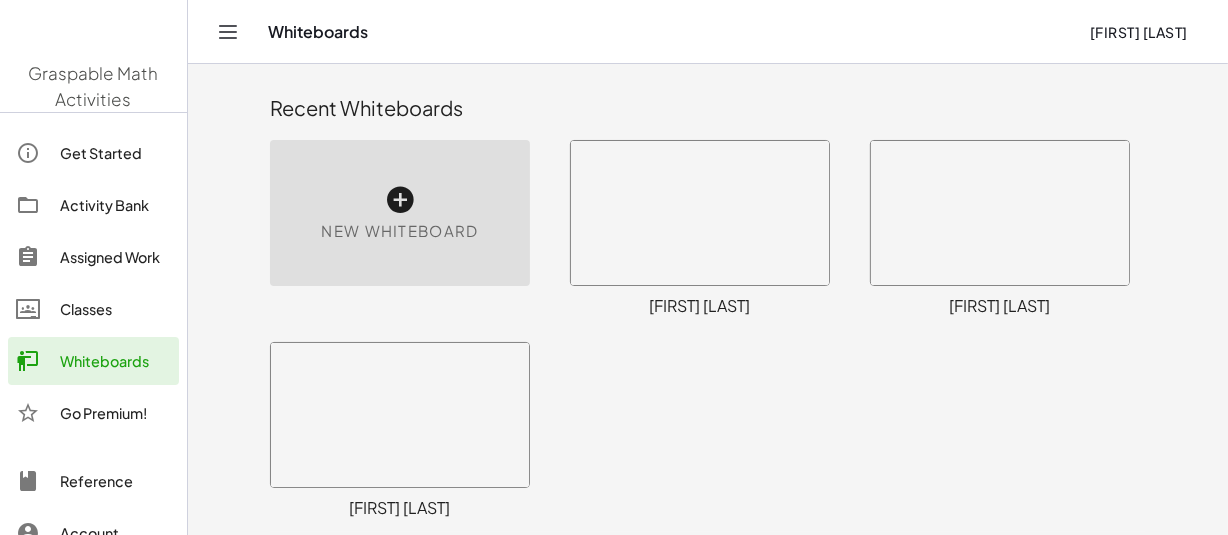 click on "New Whiteboard" at bounding box center (399, 231) 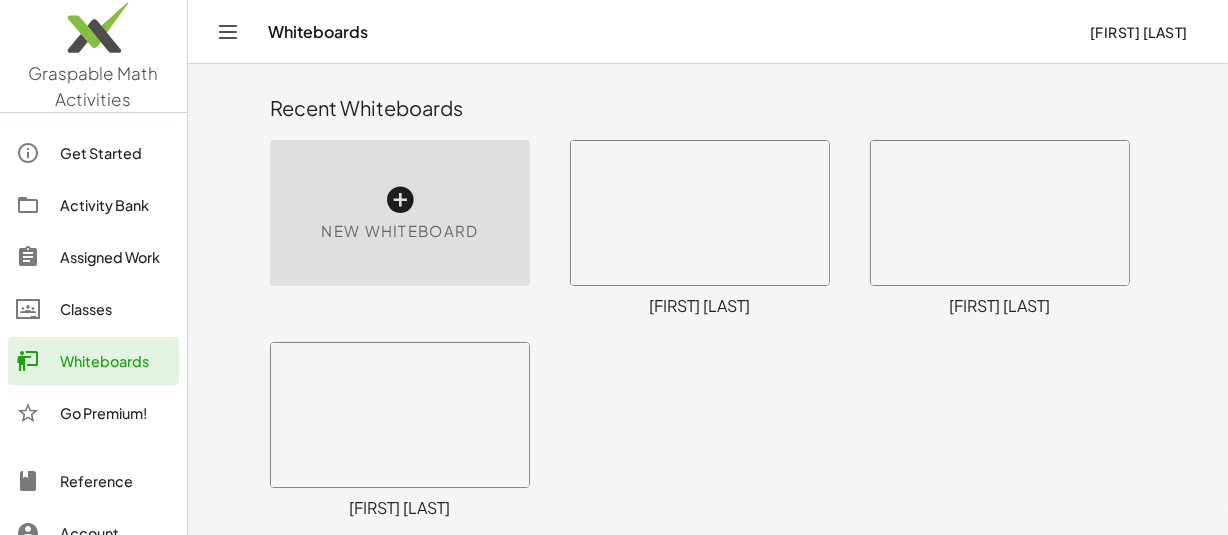 click at bounding box center (400, 200) 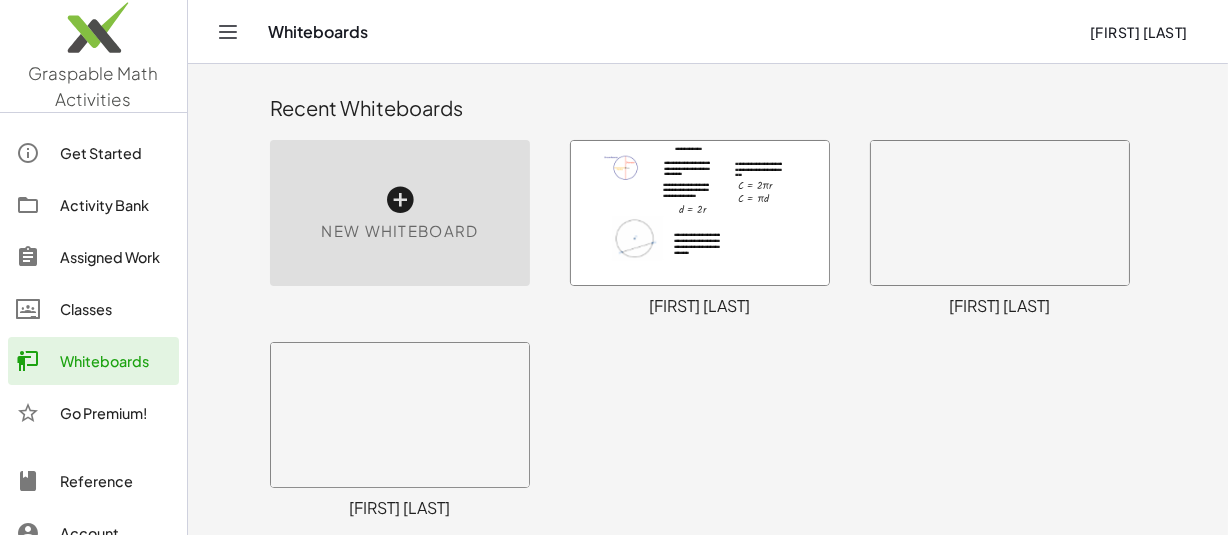 click at bounding box center [400, 200] 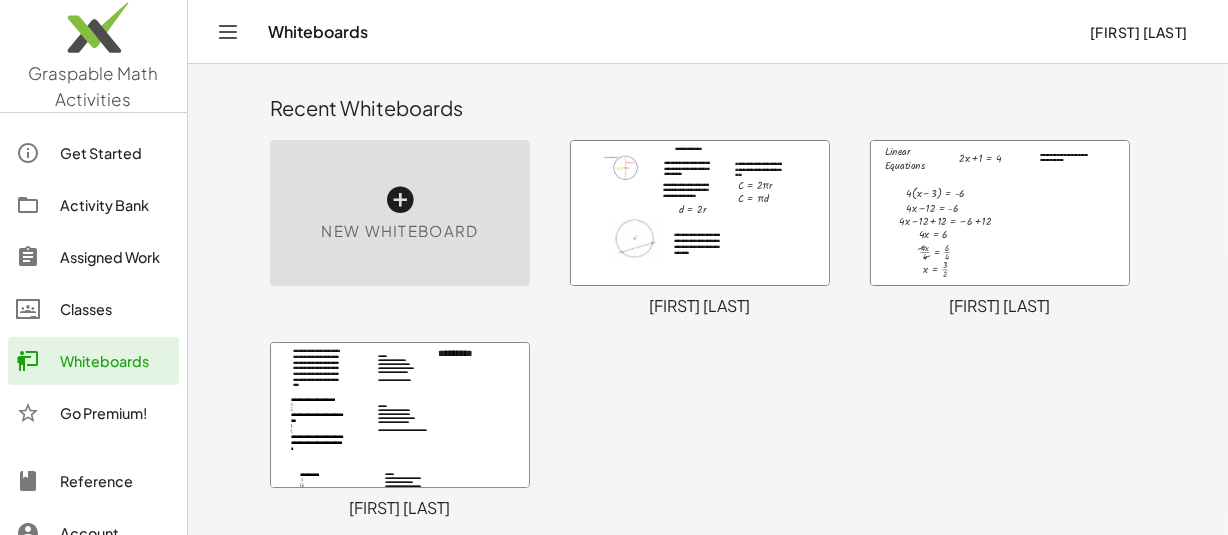 click at bounding box center (400, 200) 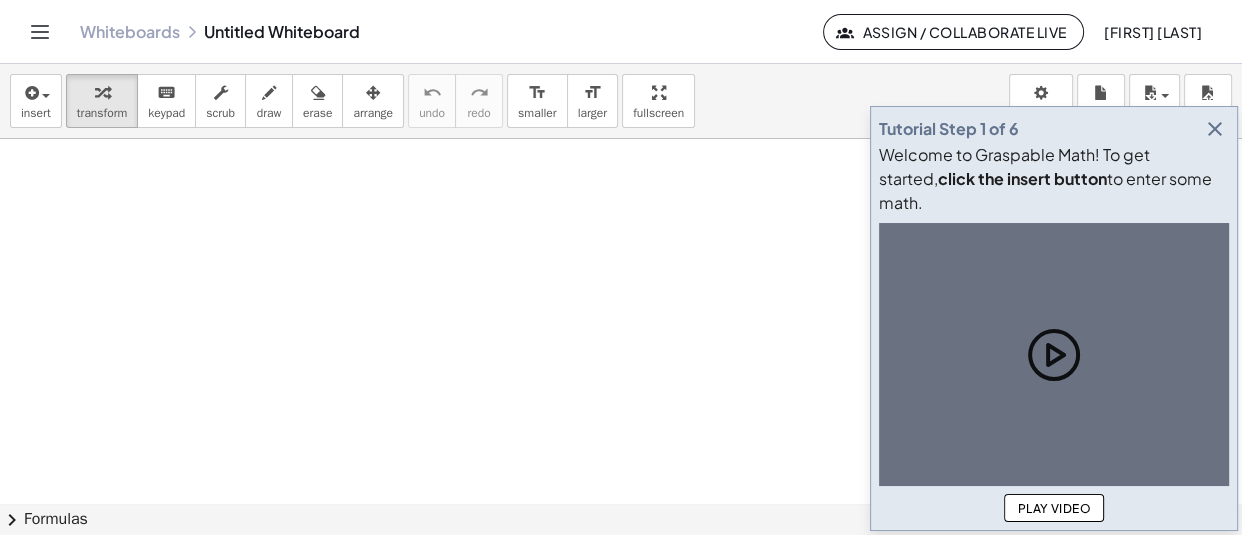 scroll, scrollTop: 13, scrollLeft: 0, axis: vertical 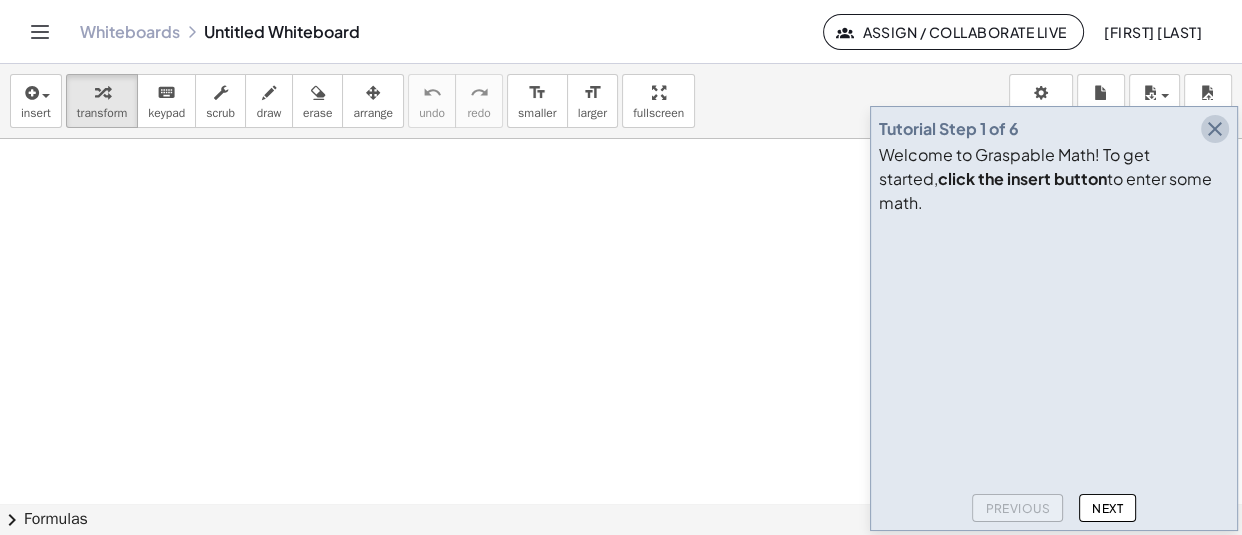 click at bounding box center (1215, 129) 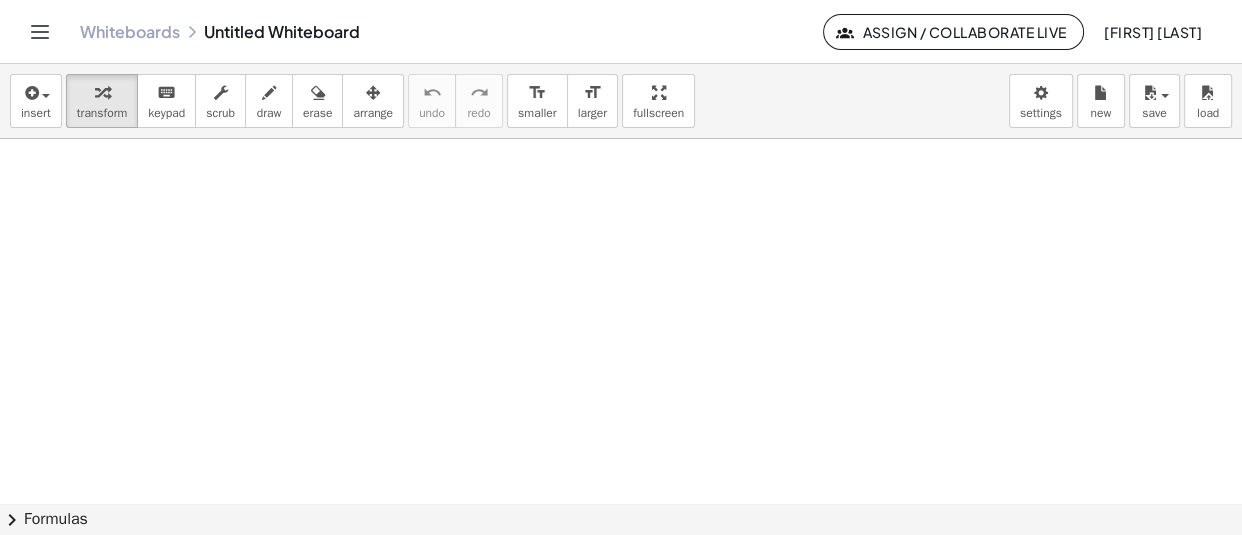 click at bounding box center (621, 491) 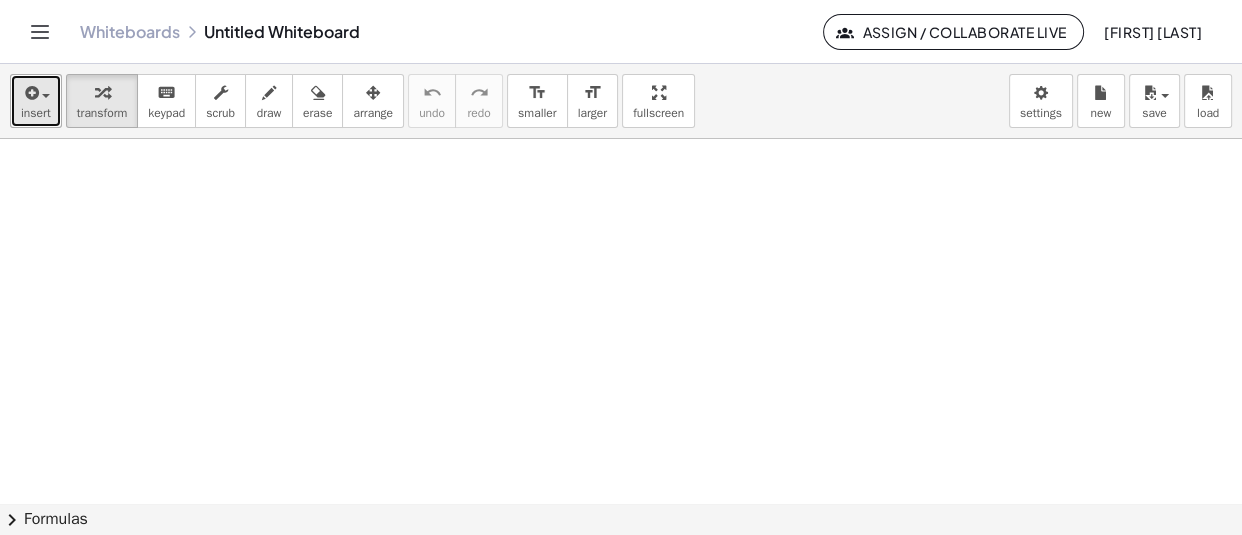 click on "insert" at bounding box center (36, 101) 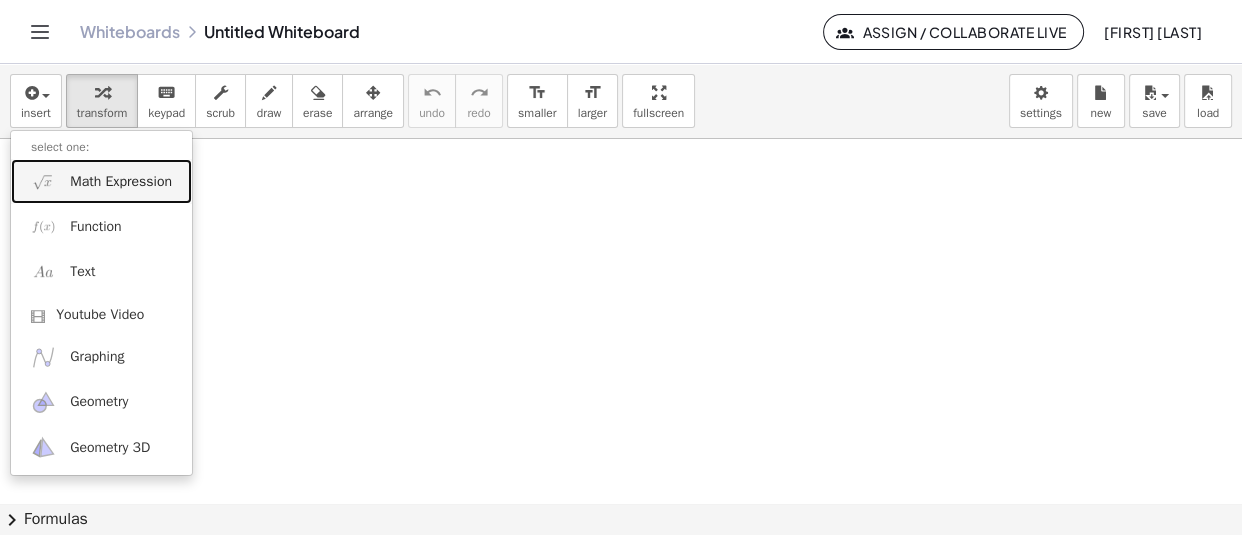 click on "Math Expression" at bounding box center (121, 182) 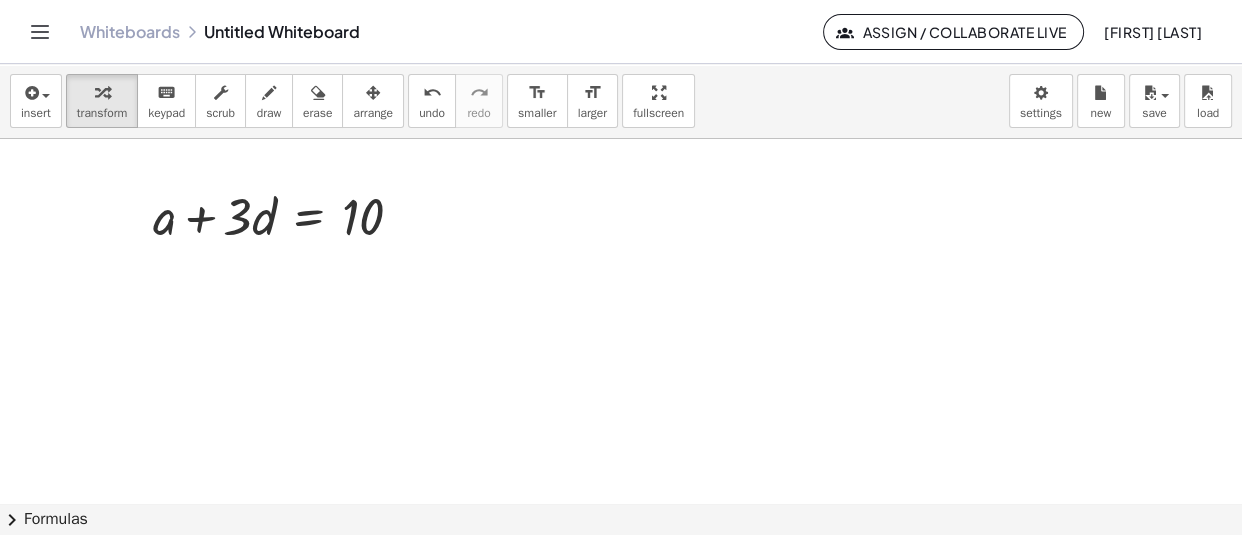 click at bounding box center (621, 491) 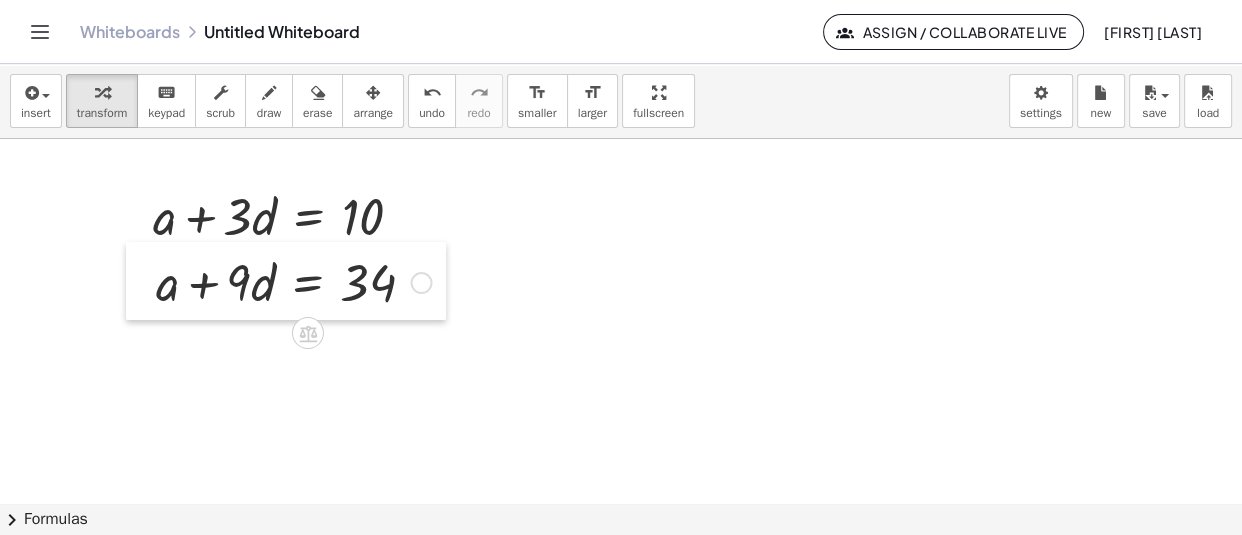 drag, startPoint x: 524, startPoint y: 362, endPoint x: 140, endPoint y: 290, distance: 390.69168 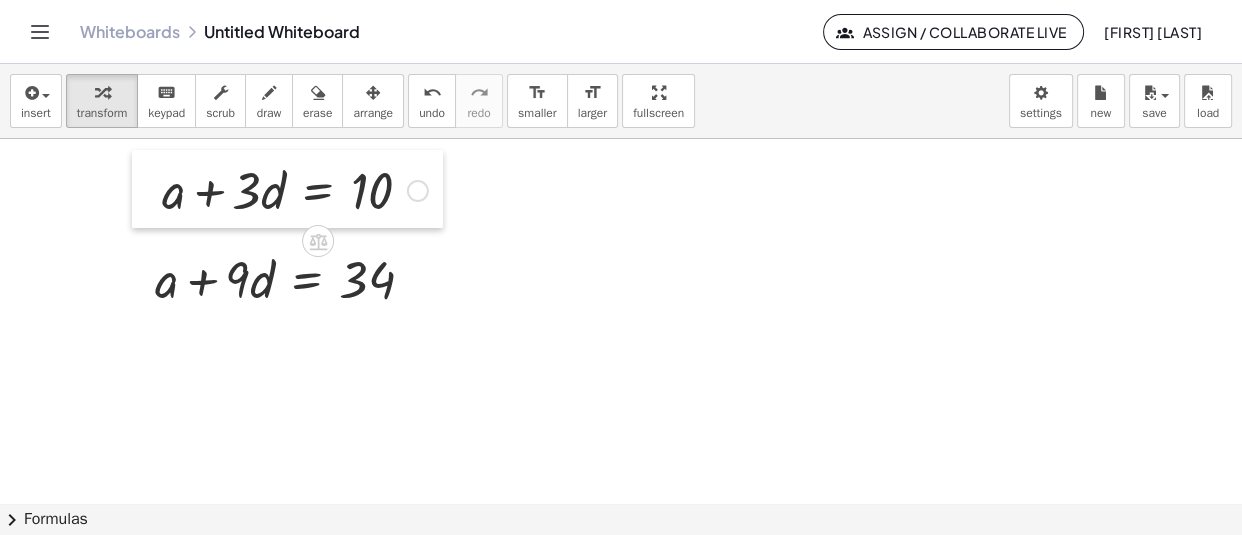 drag, startPoint x: 136, startPoint y: 228, endPoint x: 145, endPoint y: 202, distance: 27.513634 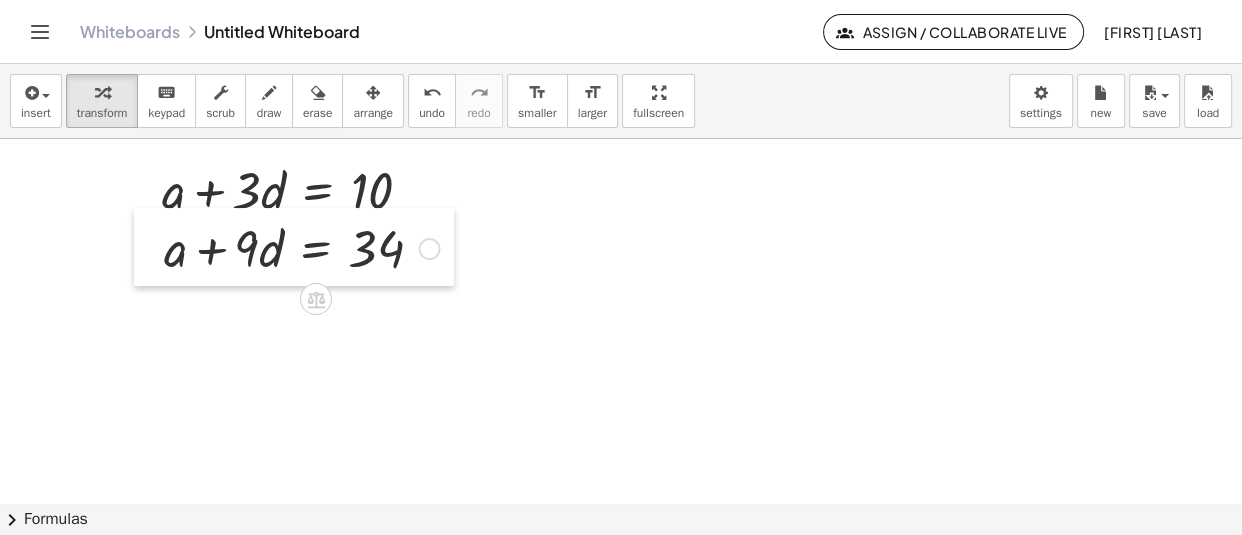 drag, startPoint x: 150, startPoint y: 280, endPoint x: 159, endPoint y: 249, distance: 32.280025 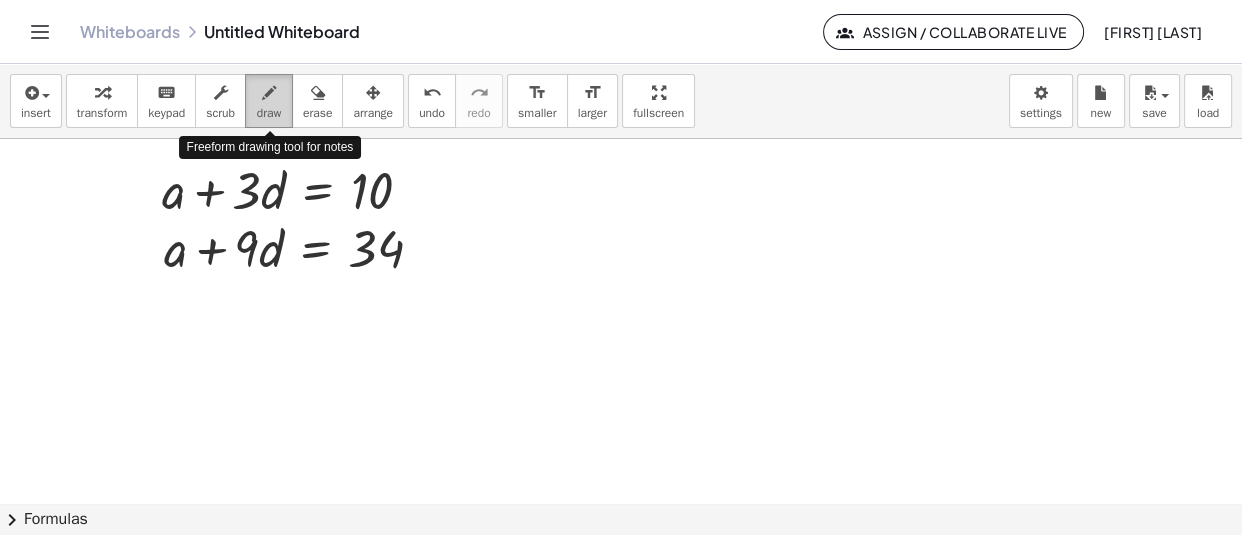 click at bounding box center [269, 93] 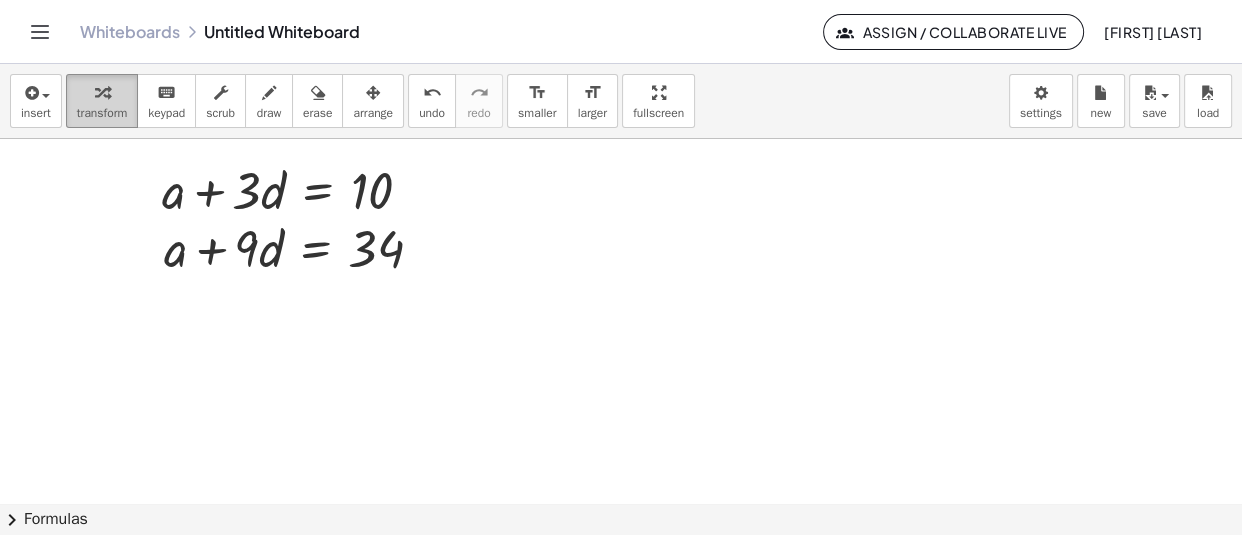 click at bounding box center [102, 92] 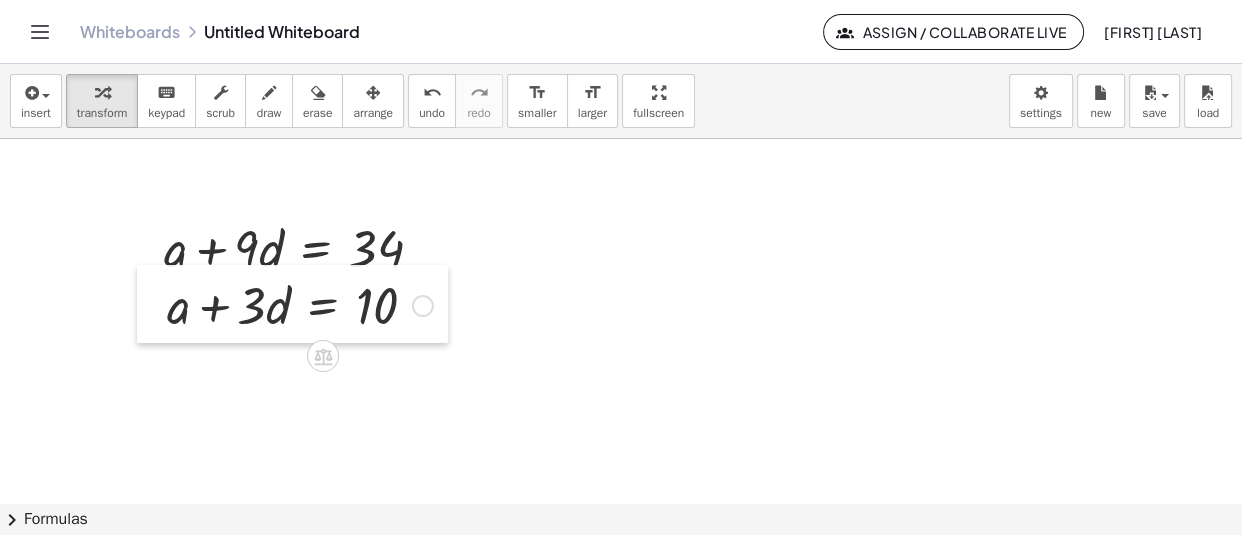 drag, startPoint x: 144, startPoint y: 190, endPoint x: 149, endPoint y: 306, distance: 116.10771 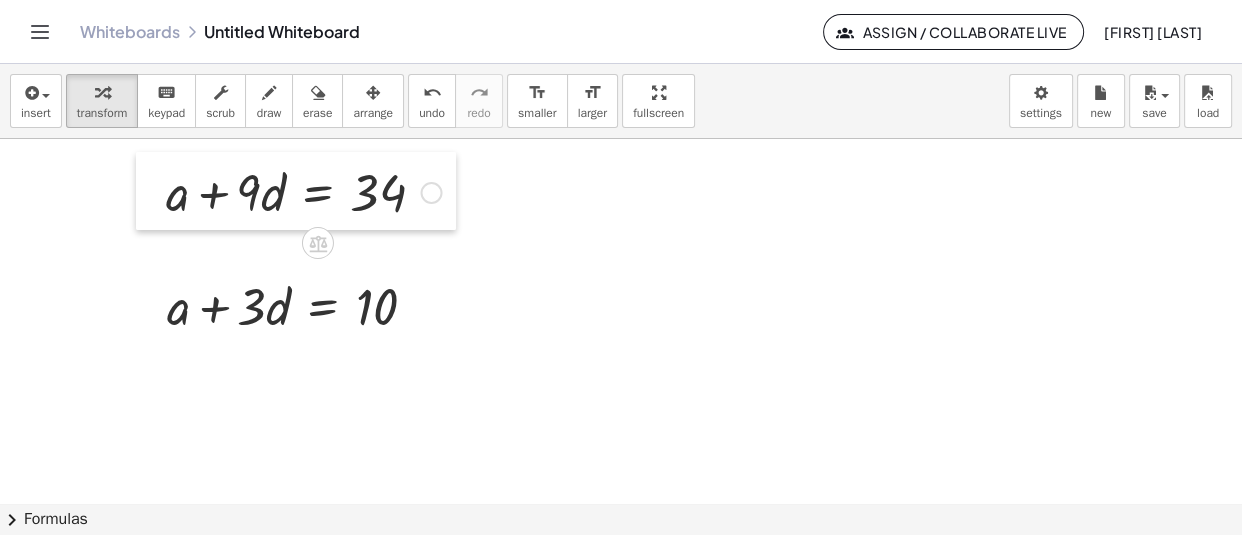 drag, startPoint x: 157, startPoint y: 255, endPoint x: 159, endPoint y: 199, distance: 56.0357 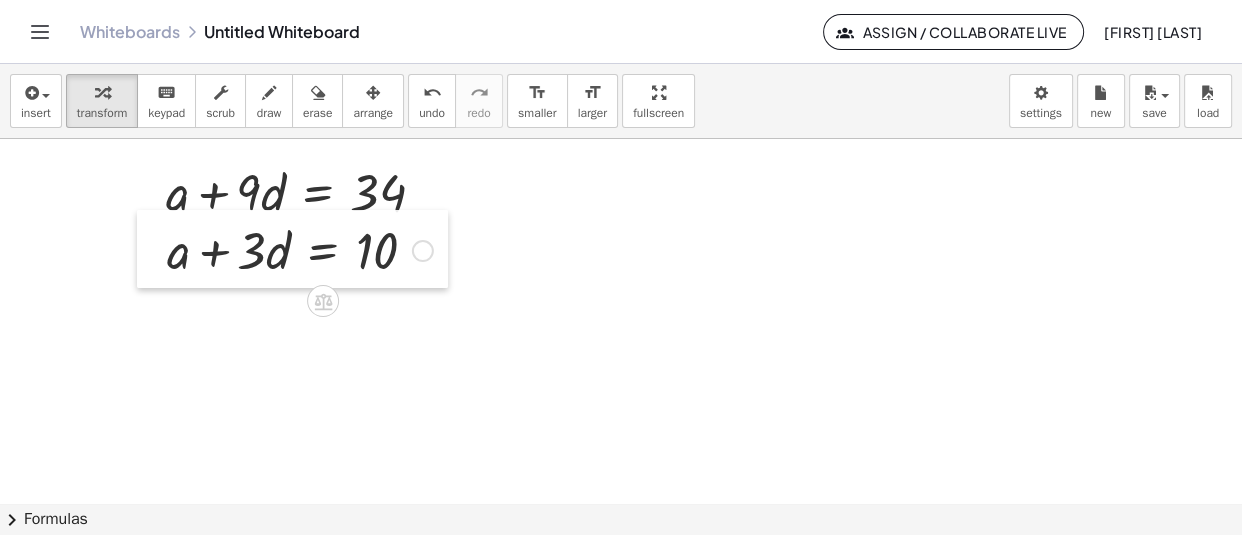 drag, startPoint x: 160, startPoint y: 309, endPoint x: 160, endPoint y: 251, distance: 58 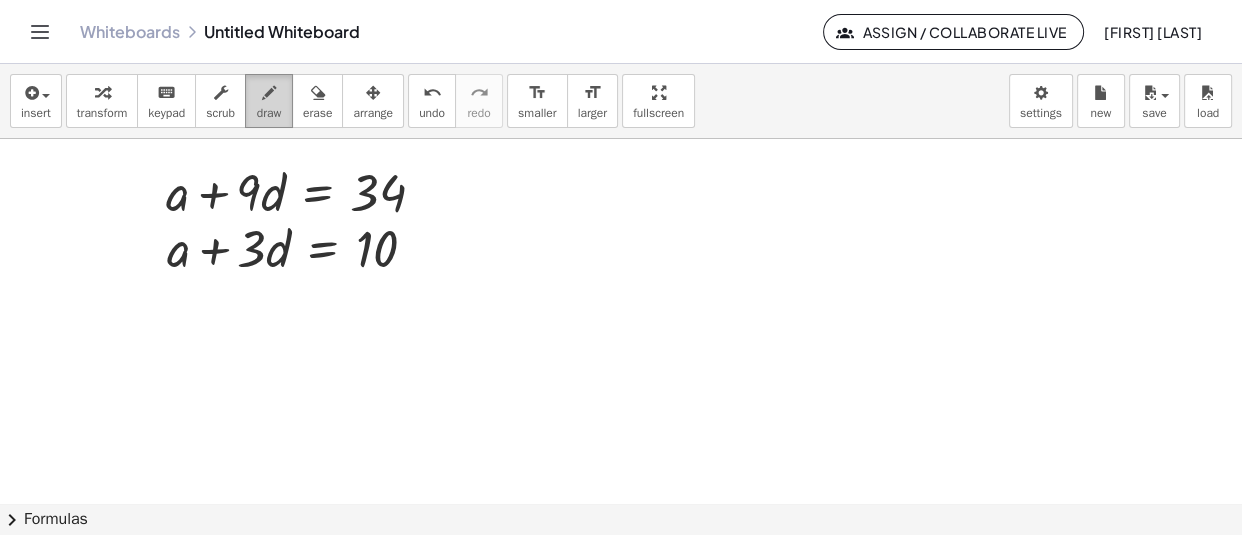 click at bounding box center [269, 93] 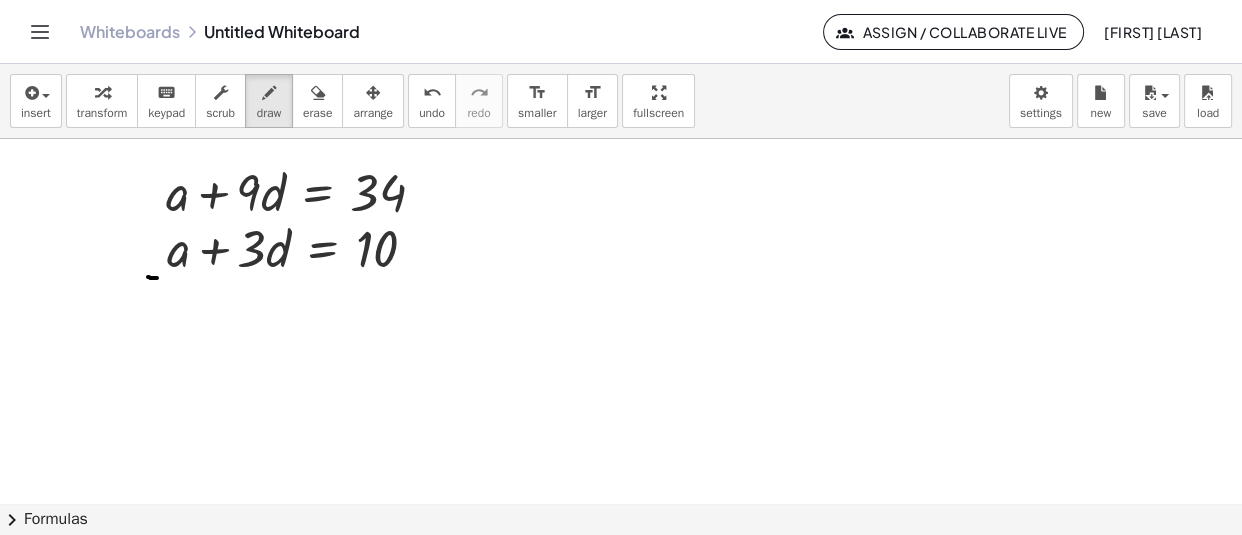 drag, startPoint x: 148, startPoint y: 276, endPoint x: 164, endPoint y: 277, distance: 16.03122 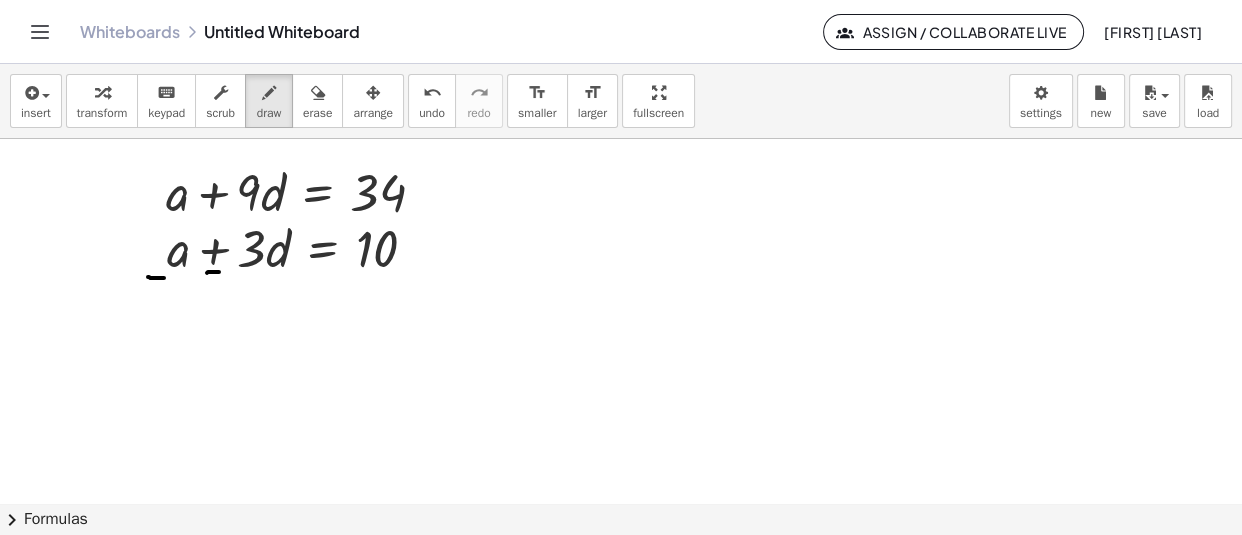 drag, startPoint x: 207, startPoint y: 272, endPoint x: 219, endPoint y: 271, distance: 12.0415945 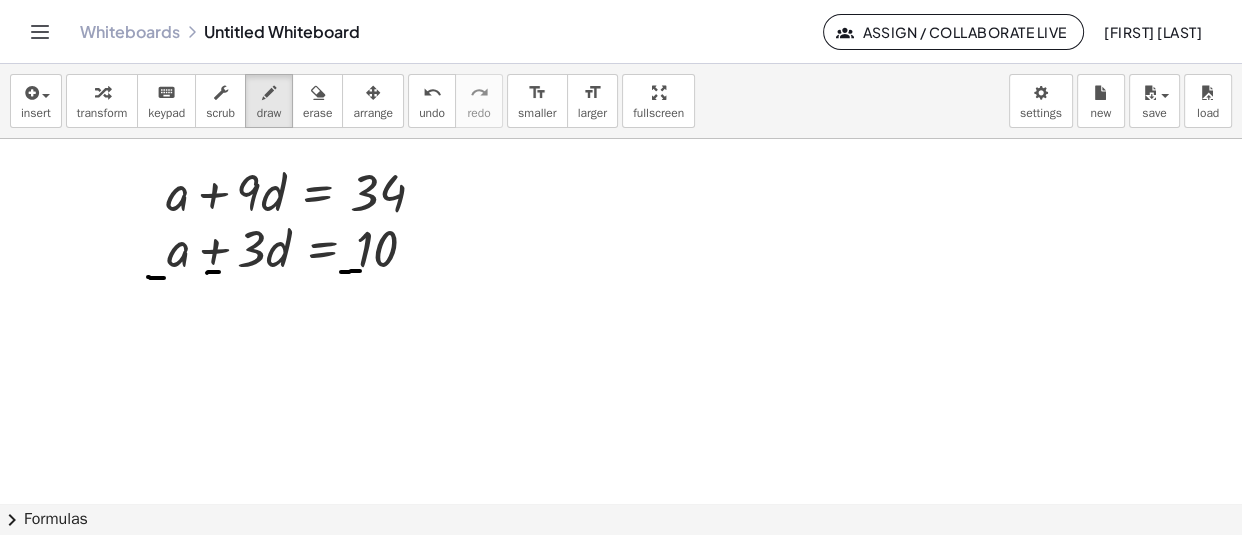 drag, startPoint x: 341, startPoint y: 271, endPoint x: 360, endPoint y: 270, distance: 19.026299 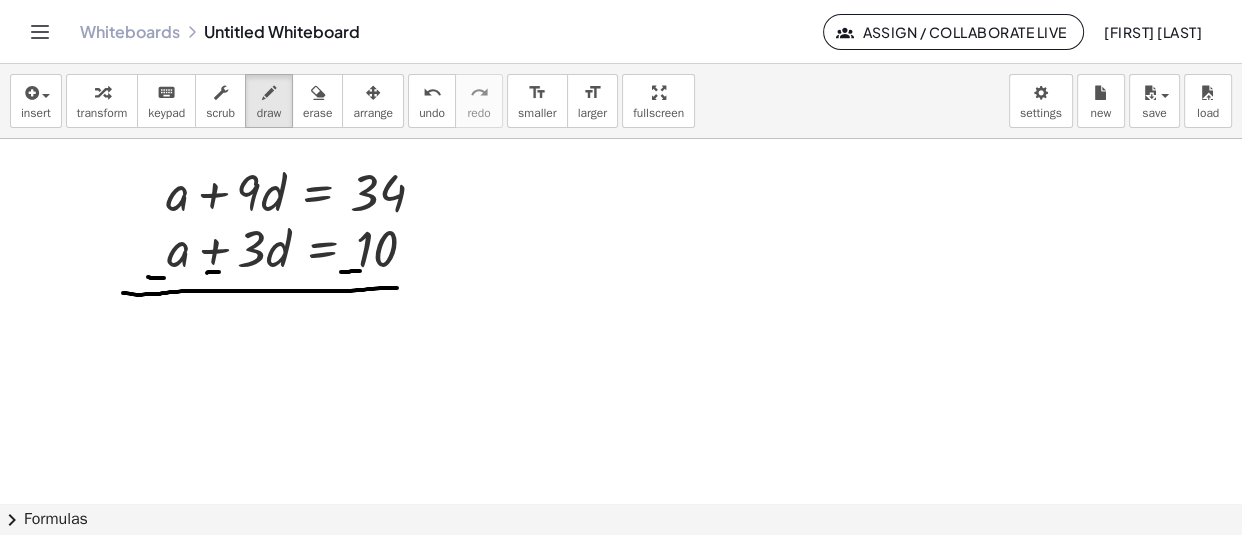 drag, startPoint x: 123, startPoint y: 292, endPoint x: 415, endPoint y: 287, distance: 292.04282 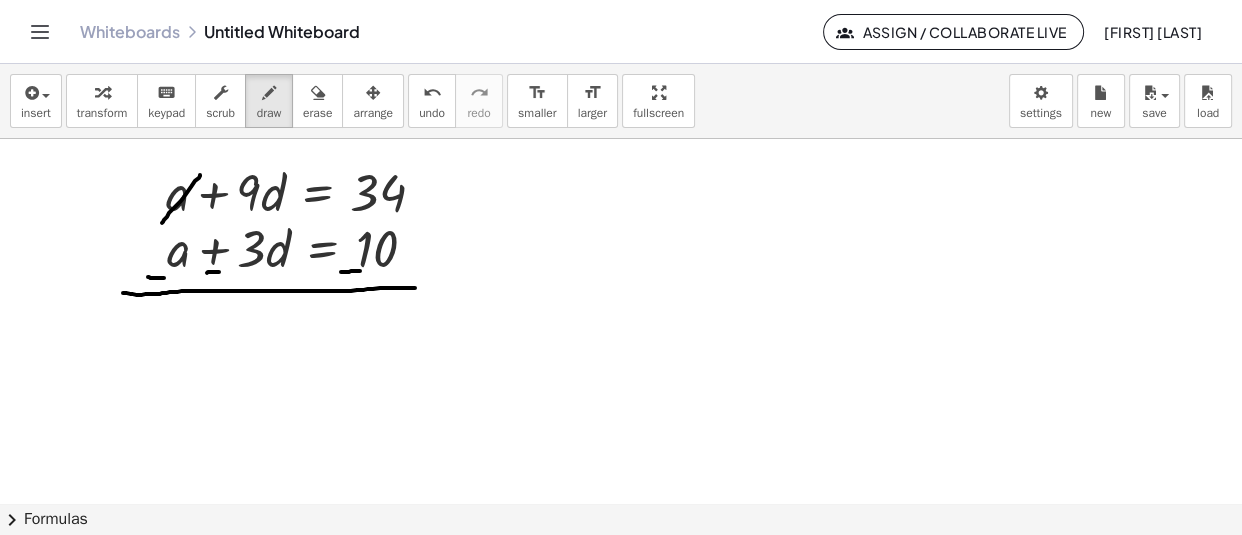 drag, startPoint x: 200, startPoint y: 174, endPoint x: 162, endPoint y: 222, distance: 61.220913 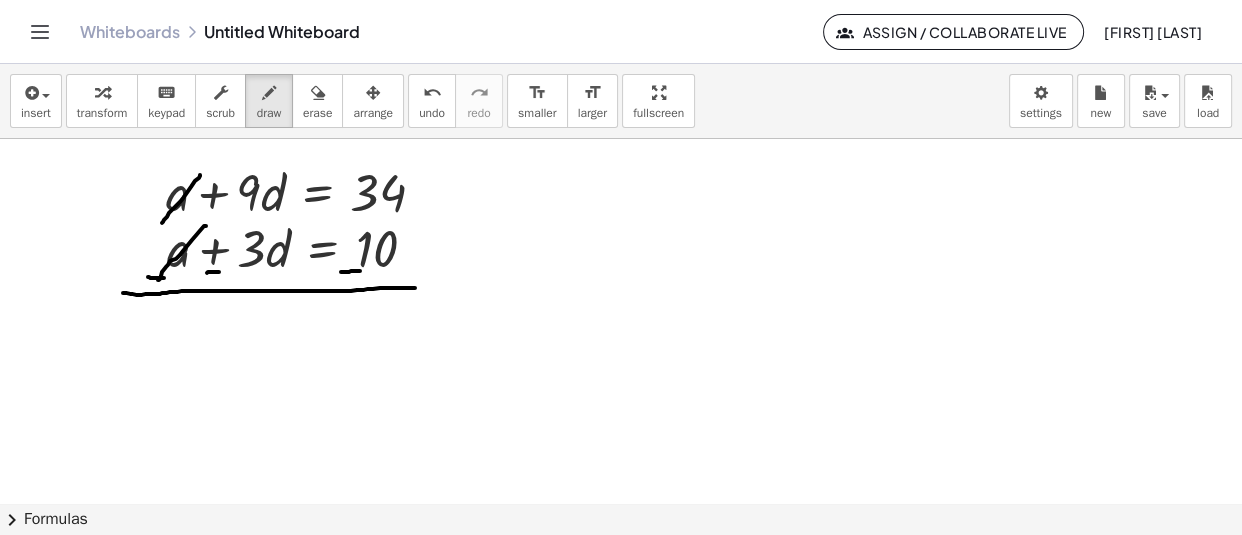 drag, startPoint x: 206, startPoint y: 225, endPoint x: 158, endPoint y: 279, distance: 72.249565 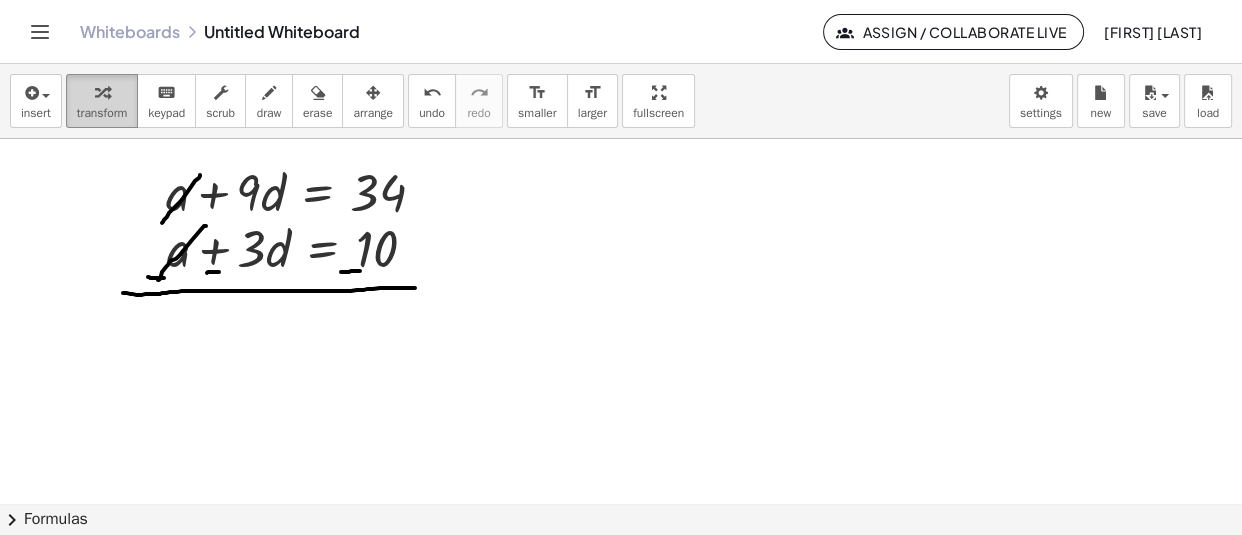 click at bounding box center (102, 93) 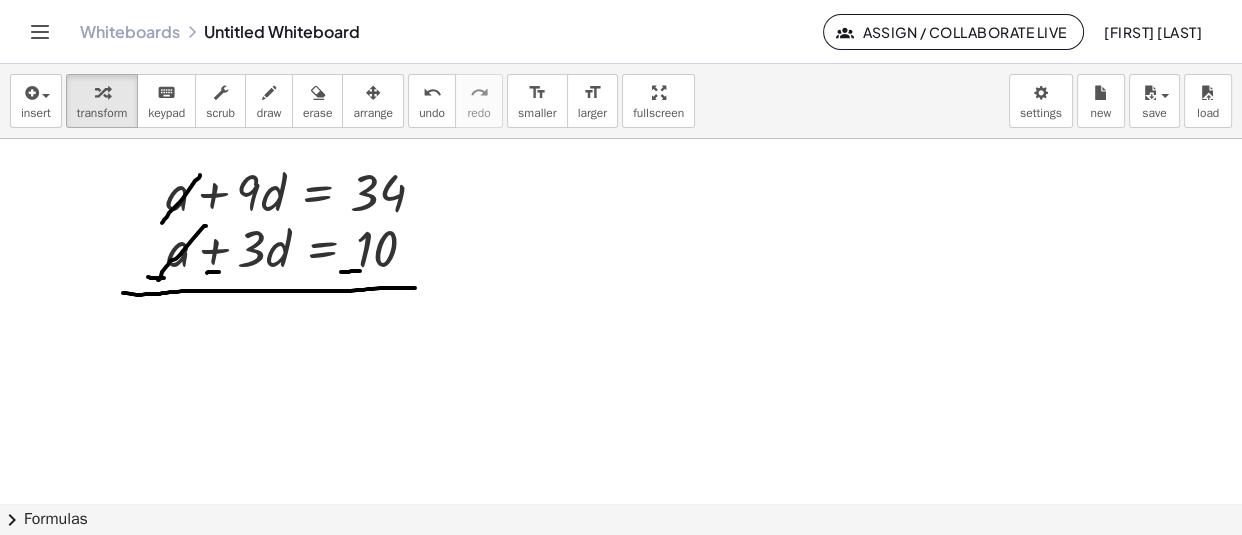 click at bounding box center (621, 491) 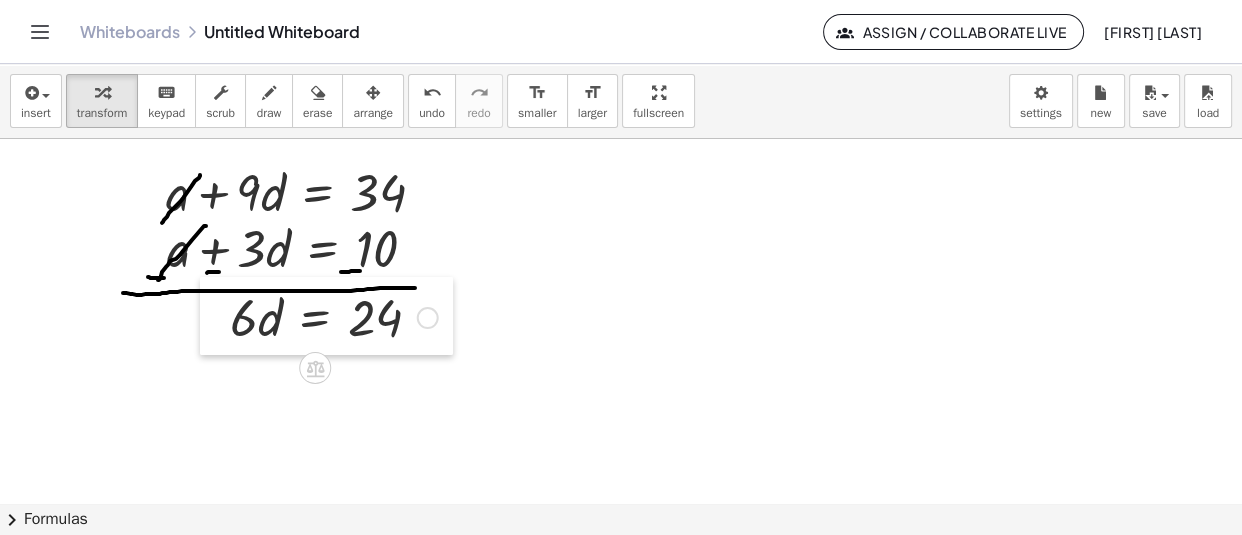drag, startPoint x: 554, startPoint y: 399, endPoint x: 218, endPoint y: 320, distance: 345.1623 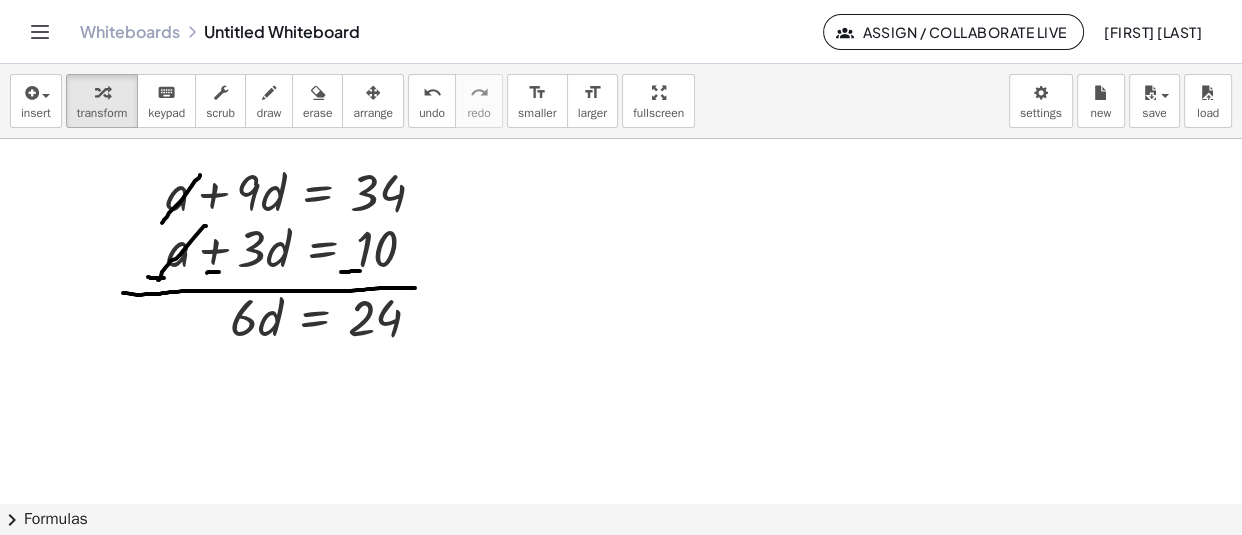 click at bounding box center [621, 491] 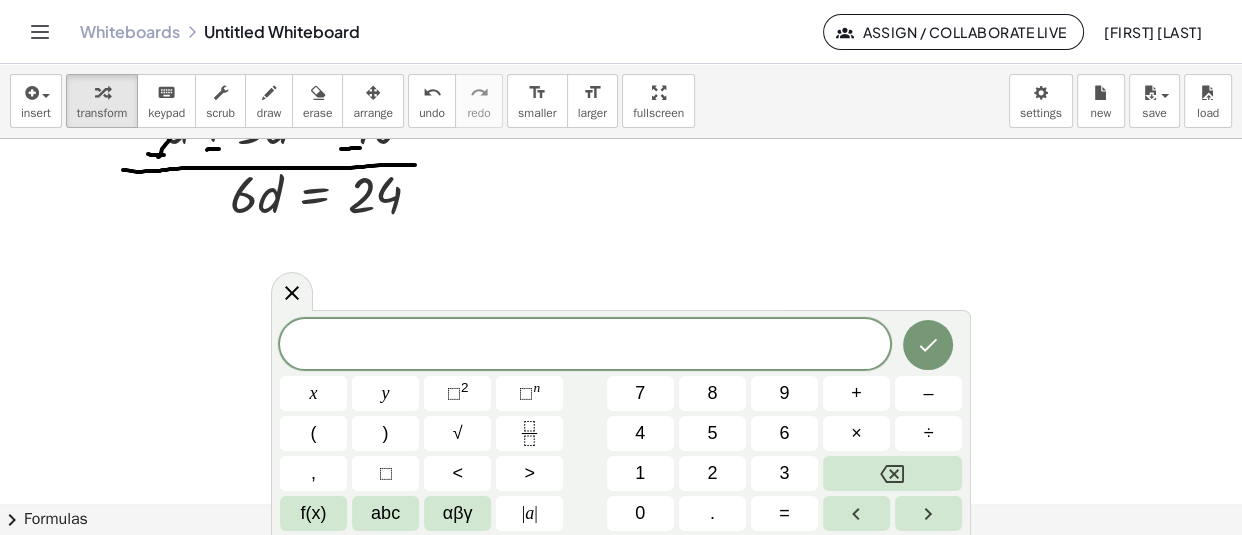 scroll, scrollTop: 137, scrollLeft: 0, axis: vertical 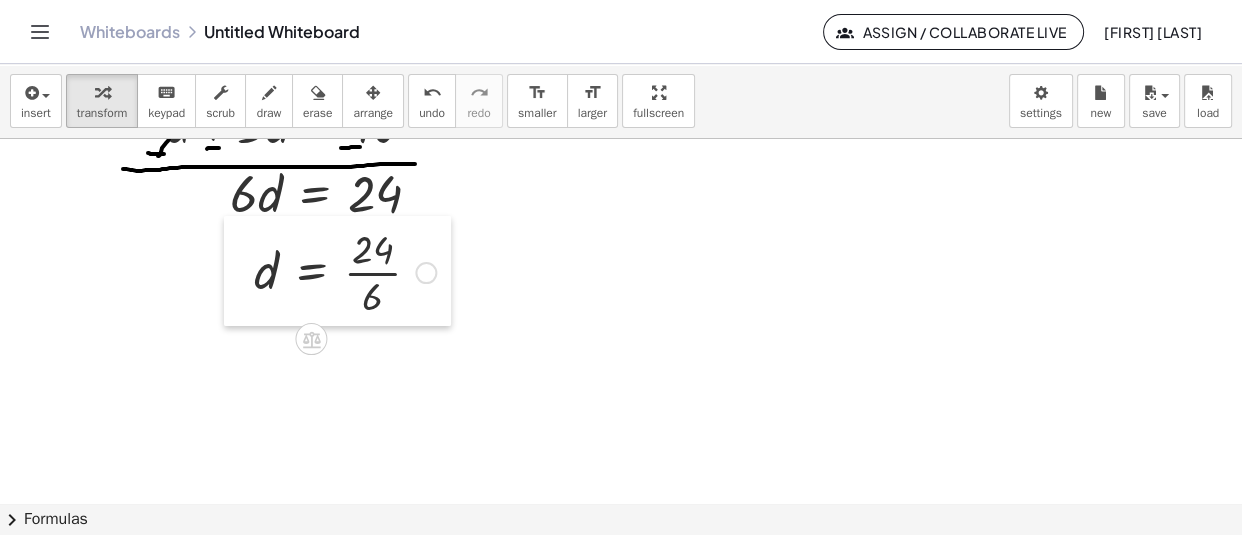 drag, startPoint x: 315, startPoint y: 360, endPoint x: 249, endPoint y: 270, distance: 111.60645 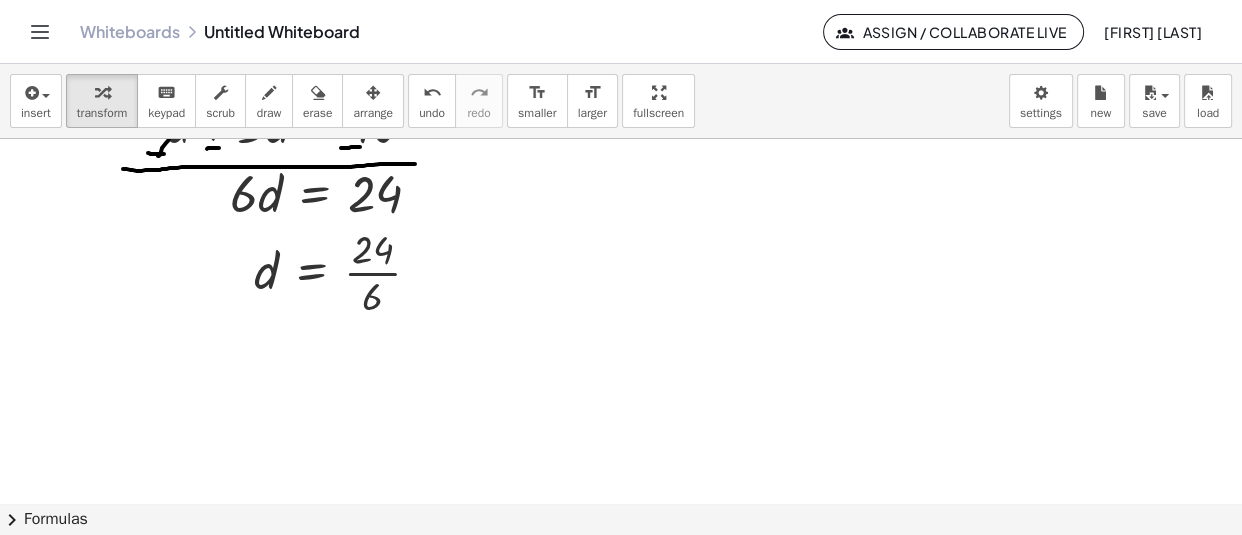 click at bounding box center (621, 367) 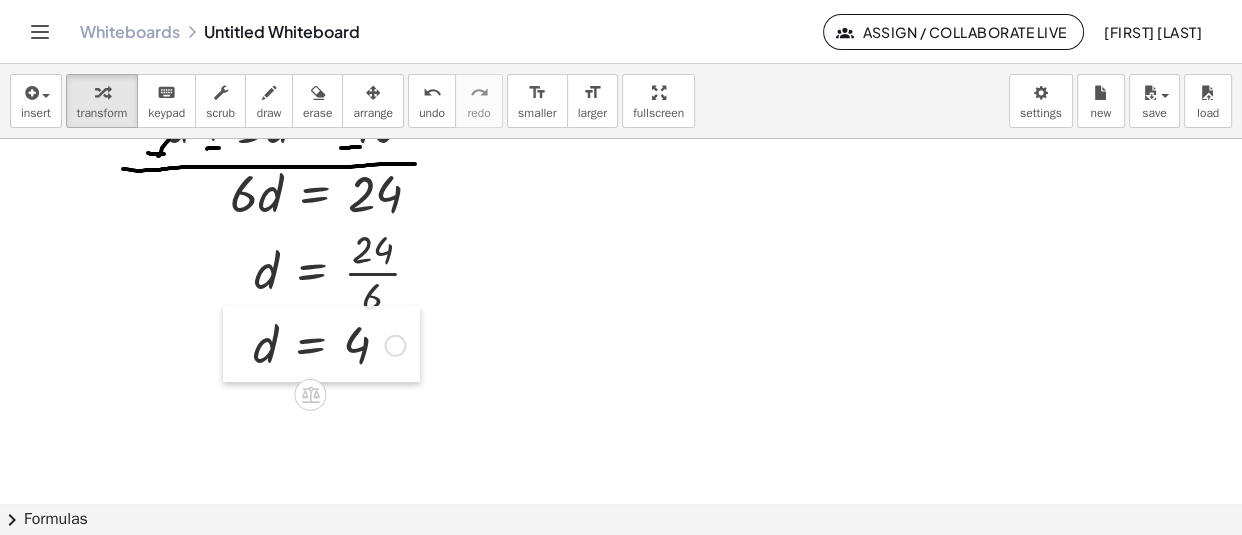 drag, startPoint x: 388, startPoint y: 469, endPoint x: 237, endPoint y: 354, distance: 189.80516 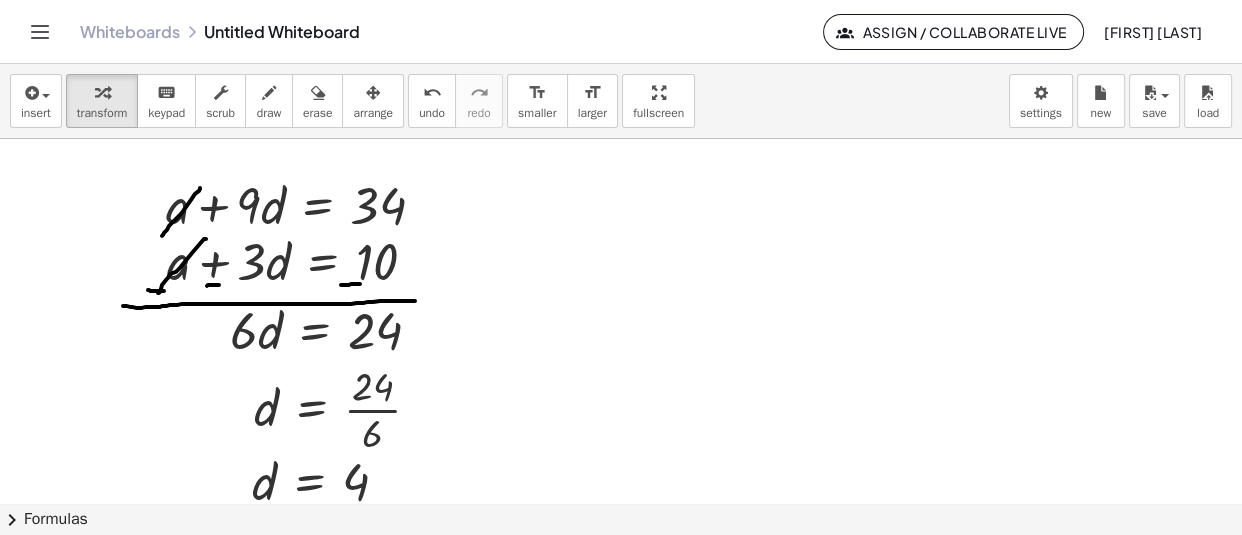 scroll, scrollTop: 0, scrollLeft: 0, axis: both 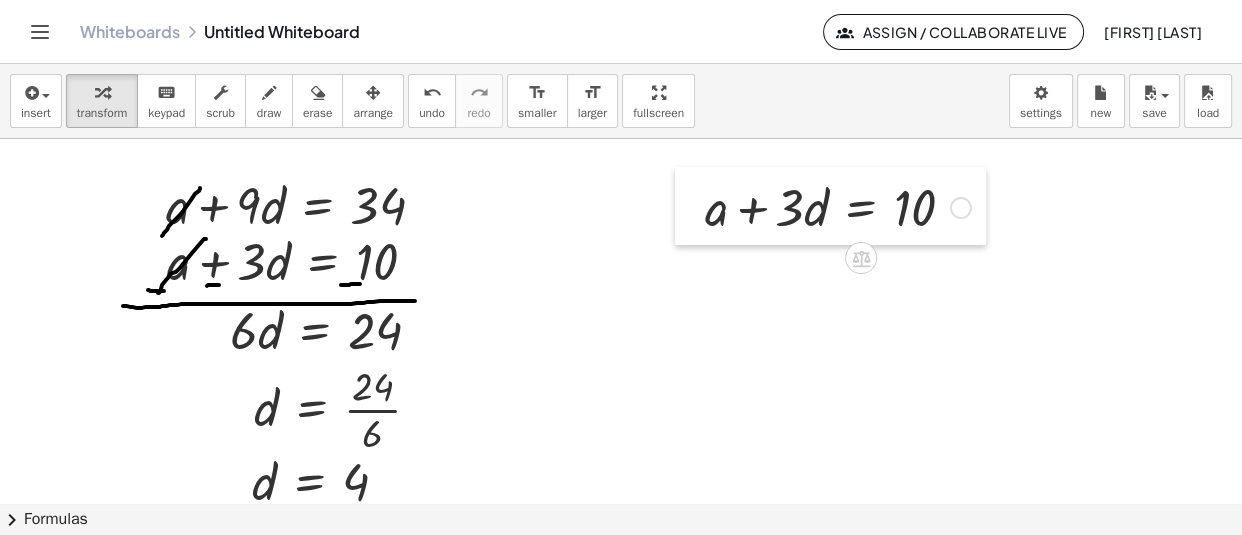 drag, startPoint x: 810, startPoint y: 310, endPoint x: 678, endPoint y: 193, distance: 176.38878 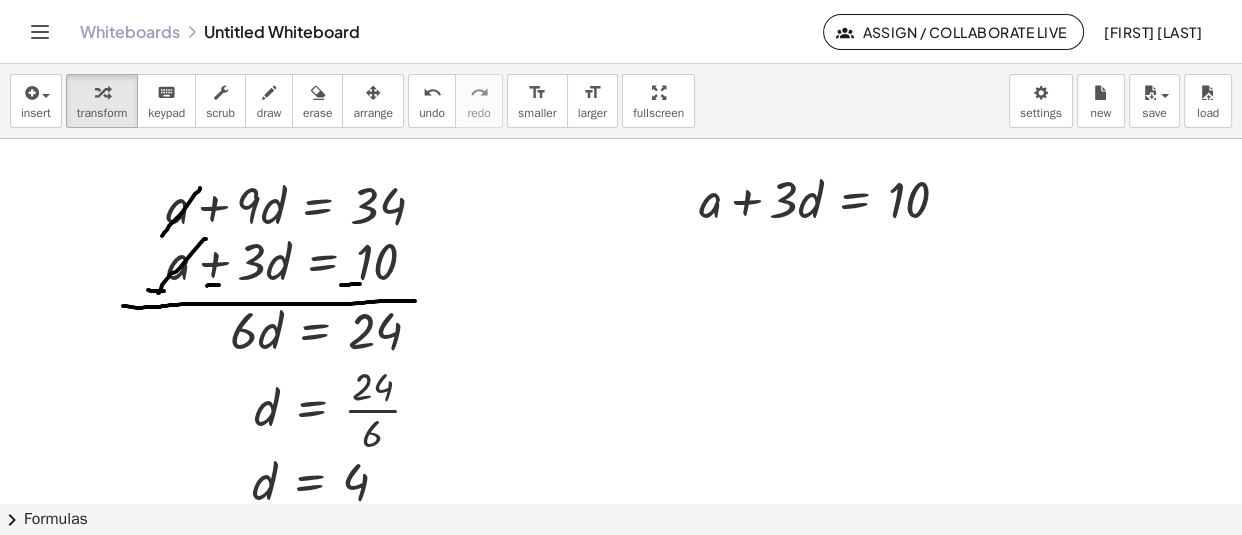 click at bounding box center (621, 504) 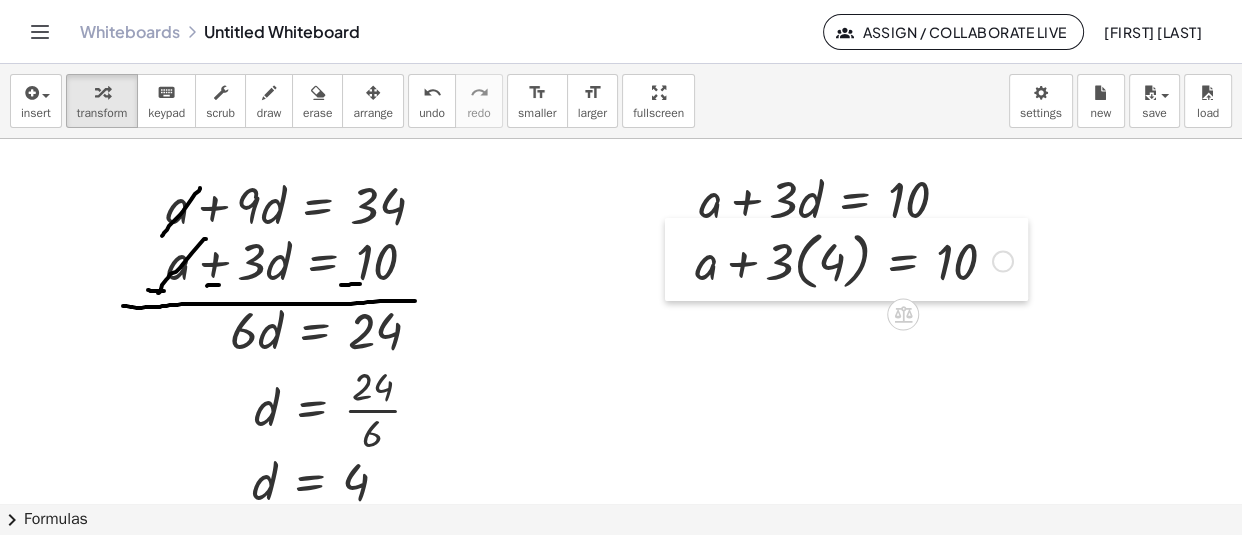 drag, startPoint x: 811, startPoint y: 322, endPoint x: 674, endPoint y: 251, distance: 154.30489 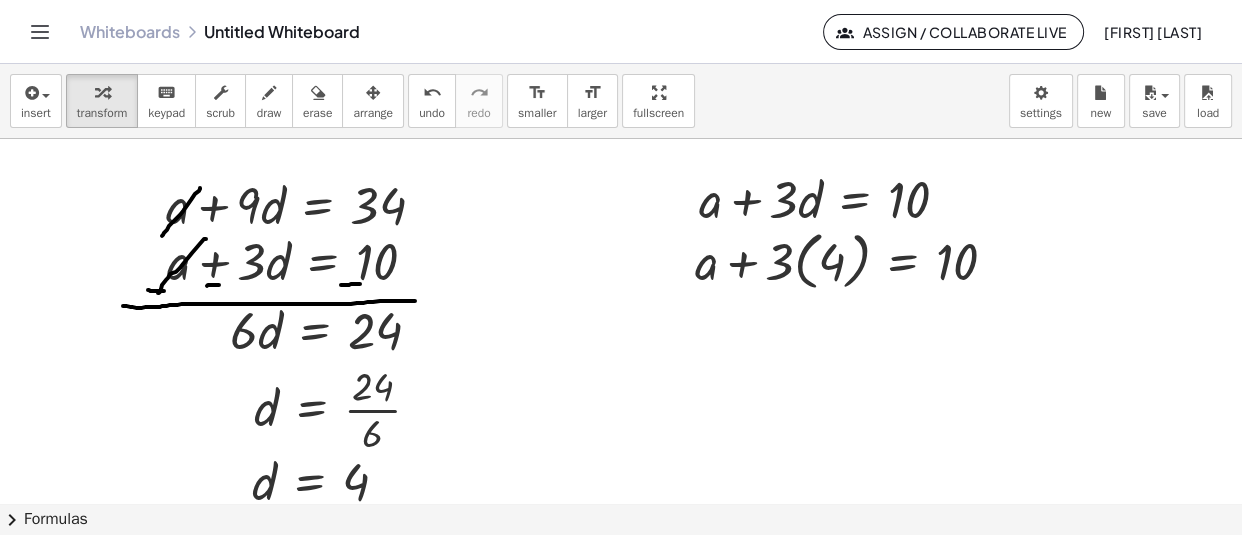 click at bounding box center [621, 504] 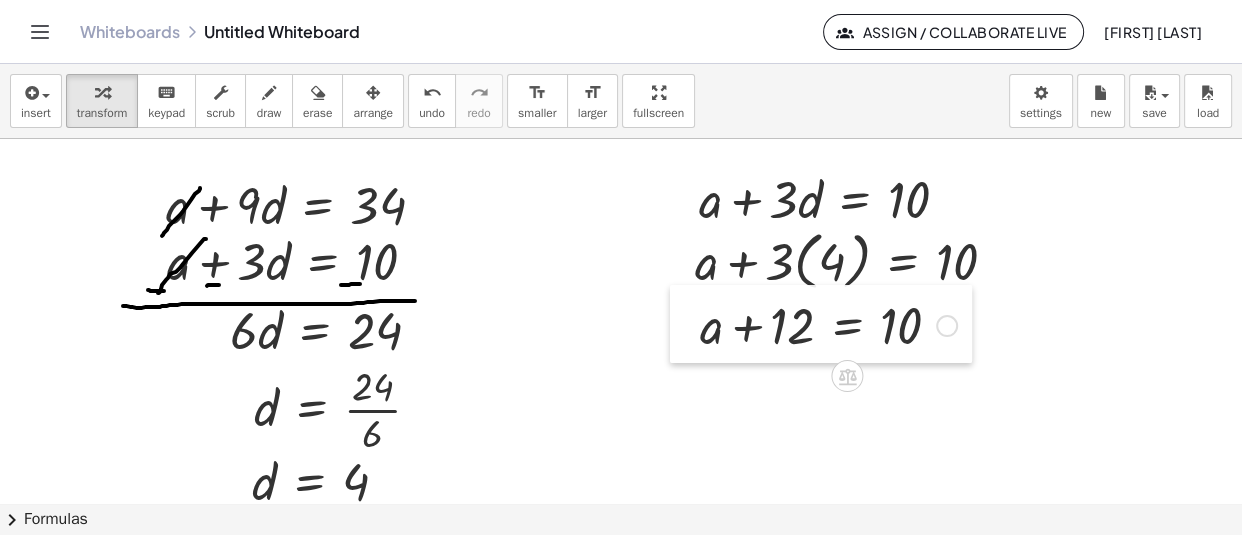 drag, startPoint x: 765, startPoint y: 401, endPoint x: 692, endPoint y: 340, distance: 95.131485 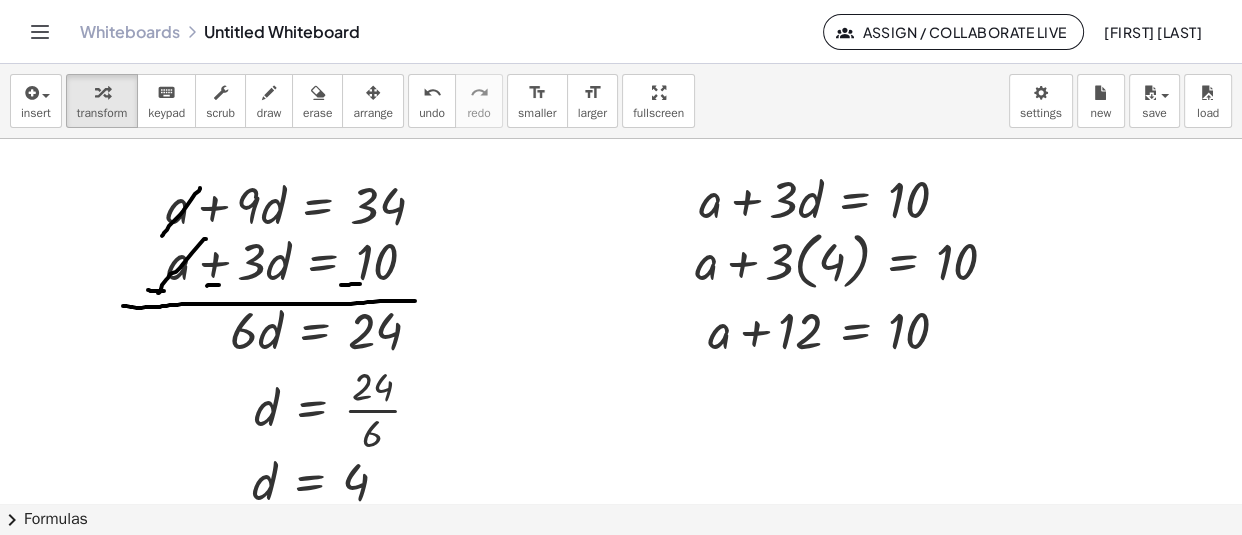 click at bounding box center (621, 504) 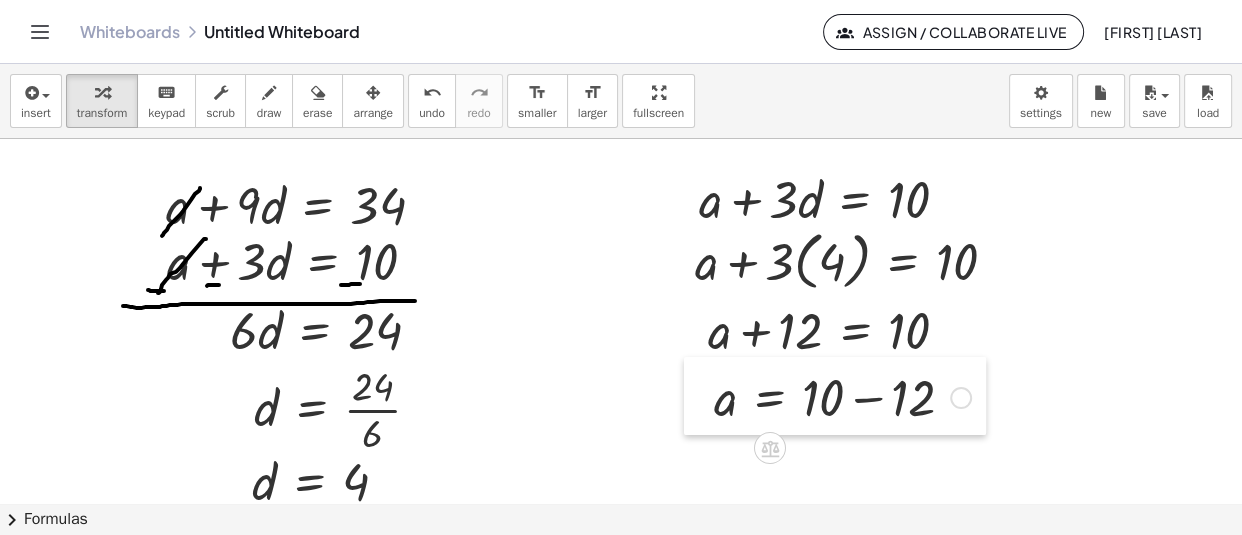 drag, startPoint x: 817, startPoint y: 465, endPoint x: 702, endPoint y: 402, distance: 131.1259 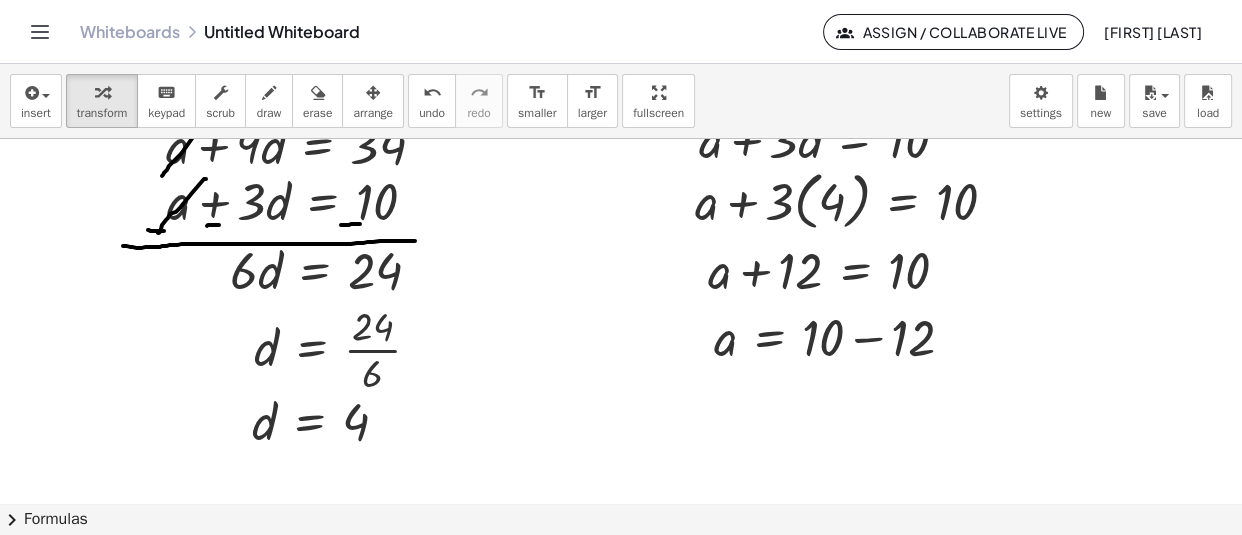 scroll, scrollTop: 60, scrollLeft: 0, axis: vertical 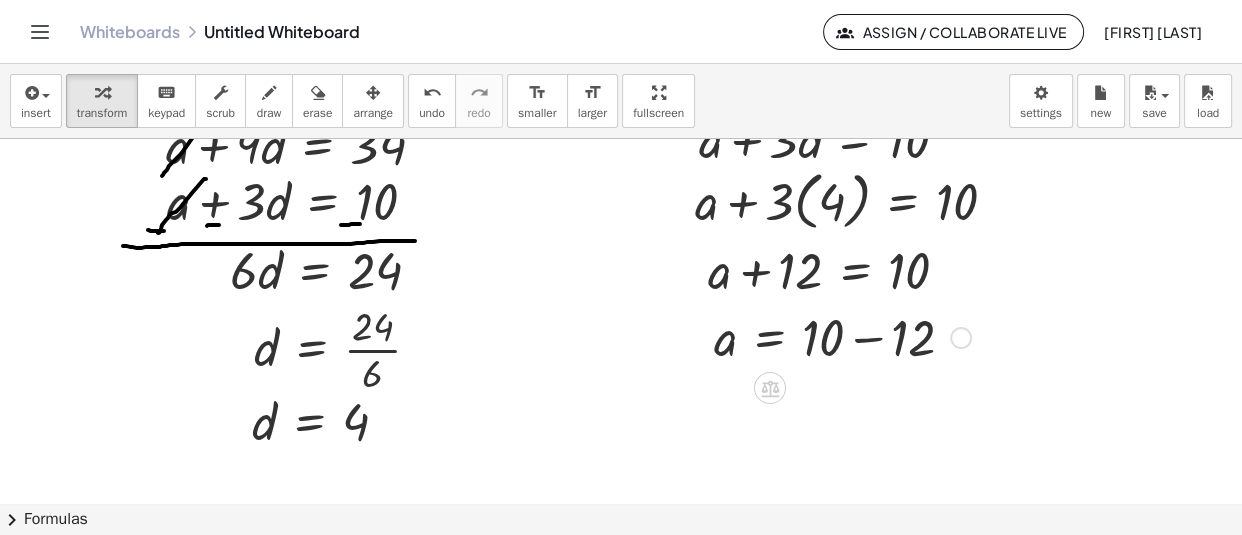 click at bounding box center (621, 444) 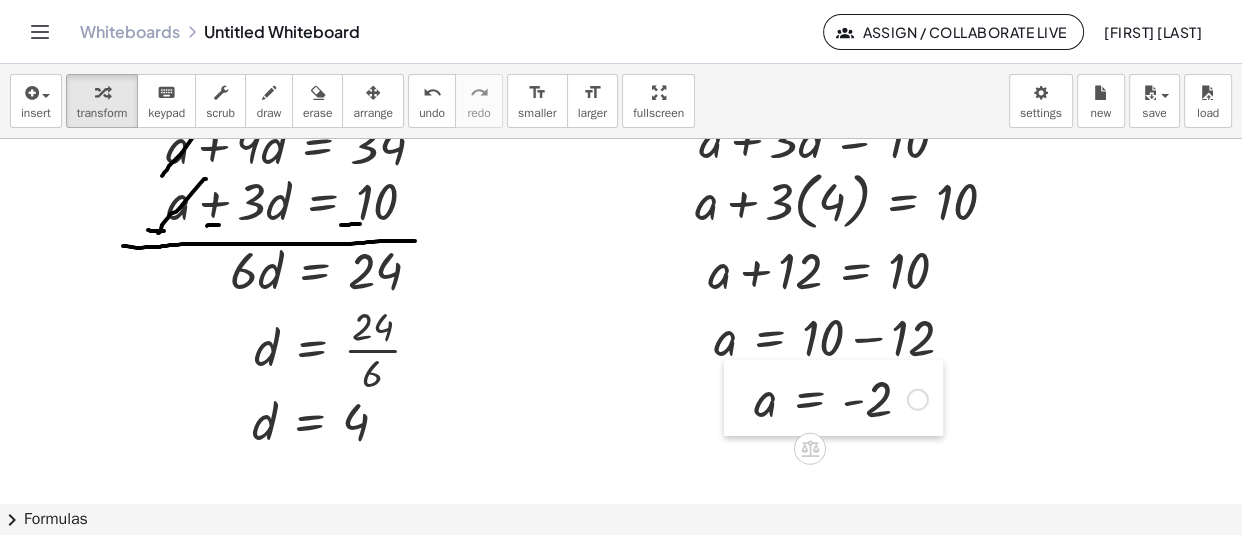 drag, startPoint x: 803, startPoint y: 461, endPoint x: 737, endPoint y: 401, distance: 89.19641 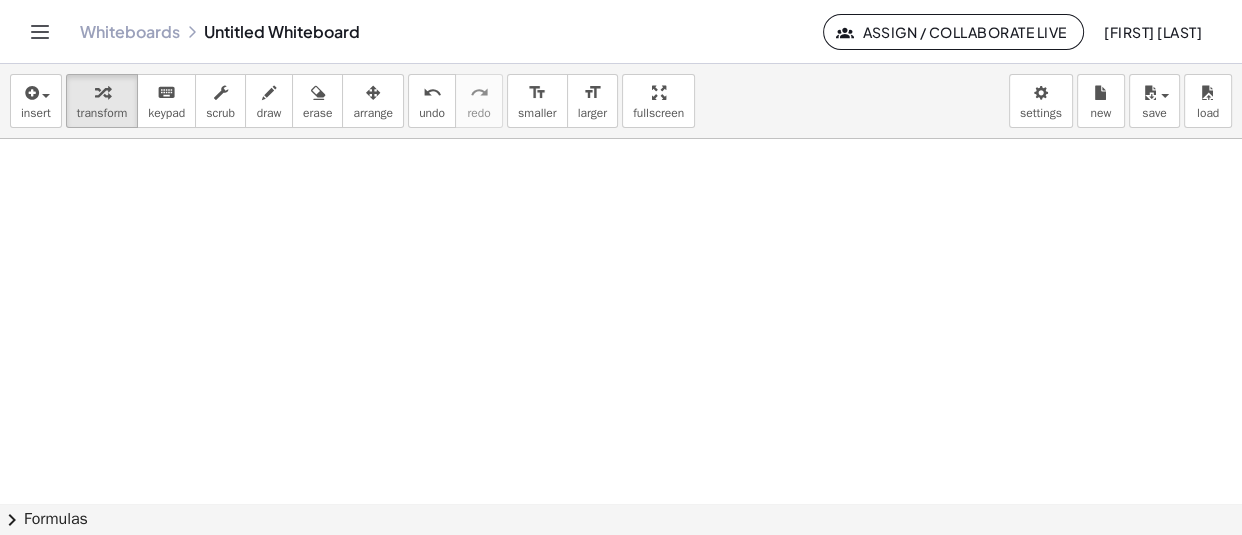 scroll, scrollTop: 377, scrollLeft: 0, axis: vertical 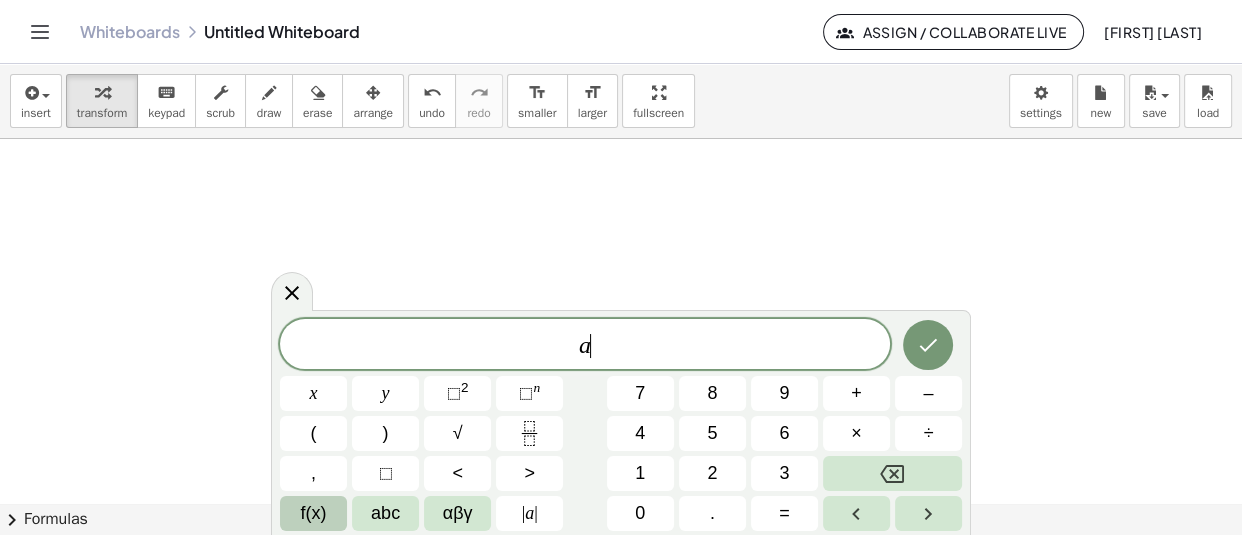 click on "f(x)" at bounding box center [314, 513] 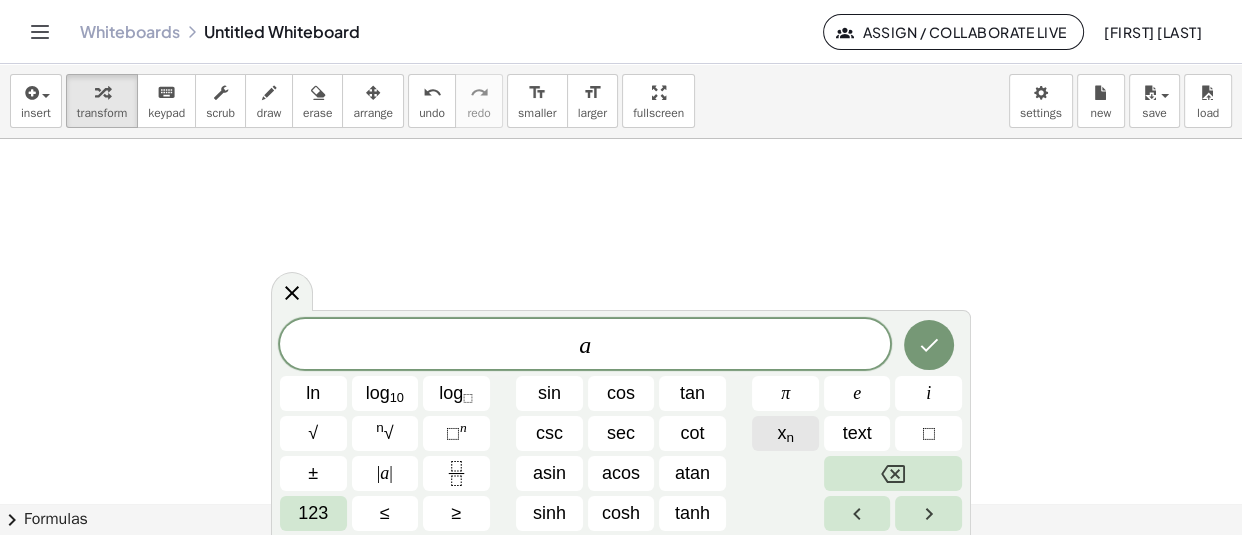 click on "x n" at bounding box center (785, 433) 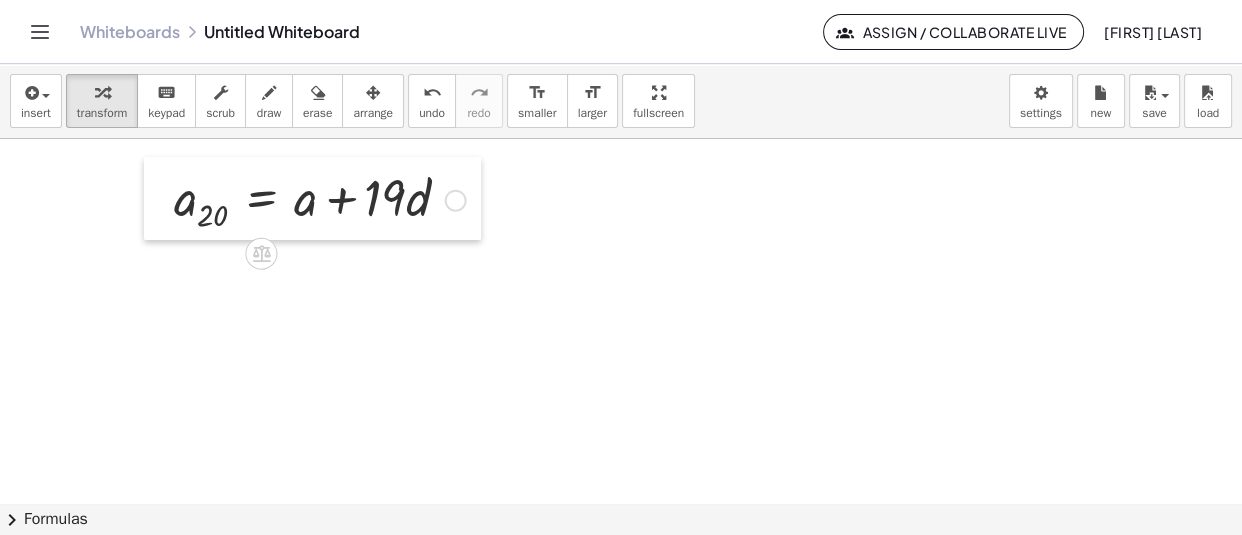 drag, startPoint x: 253, startPoint y: 271, endPoint x: 155, endPoint y: 209, distance: 115.965515 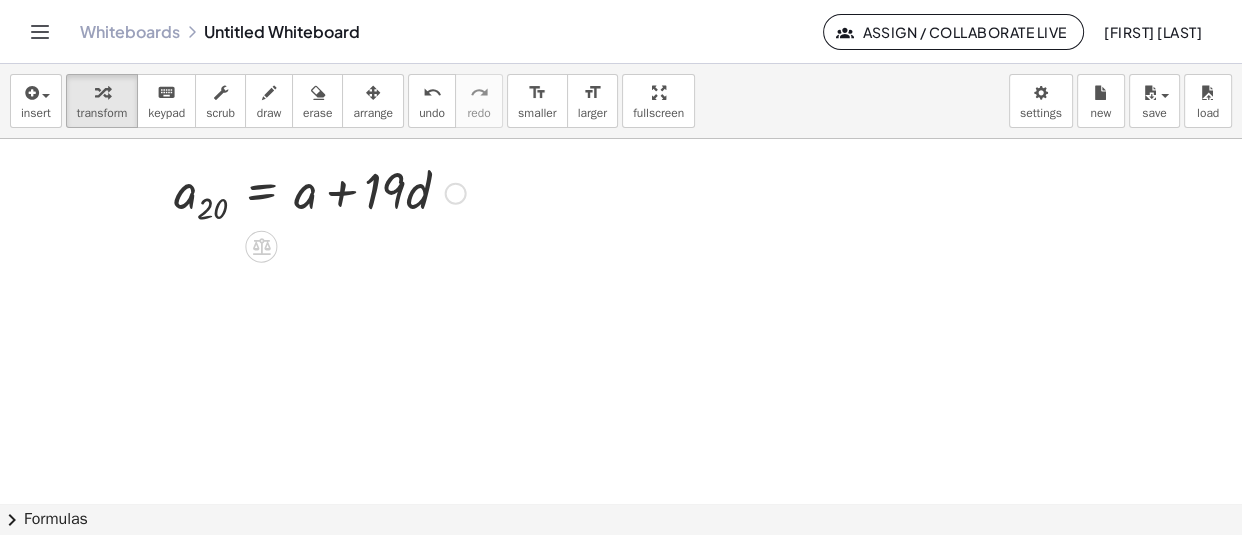 scroll, scrollTop: 387, scrollLeft: 0, axis: vertical 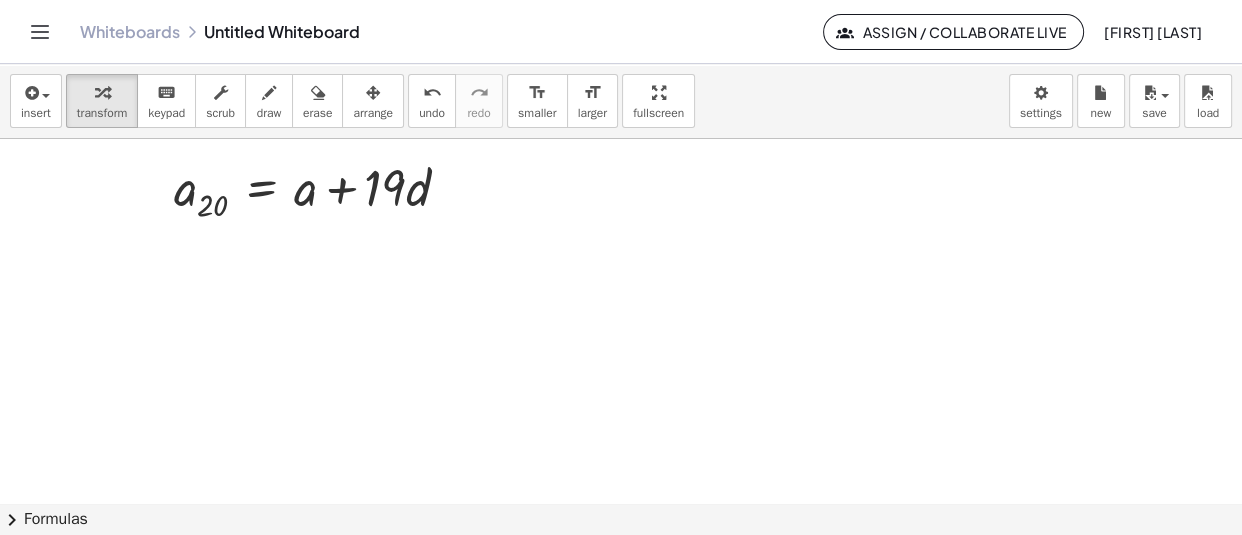 click at bounding box center [621, 299] 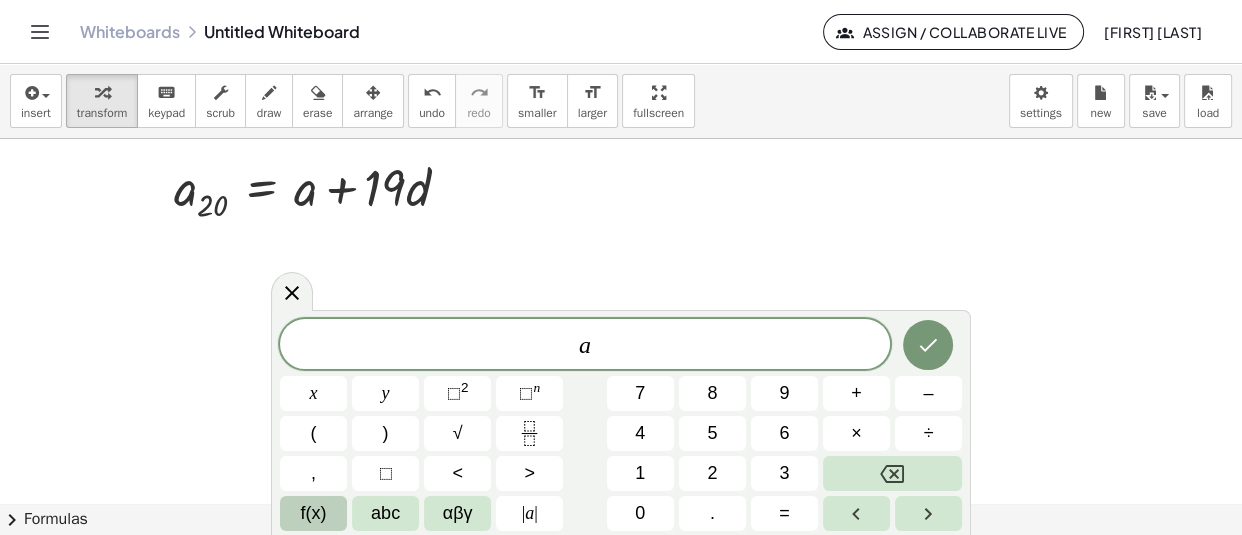 click on "f(x)" at bounding box center (314, 513) 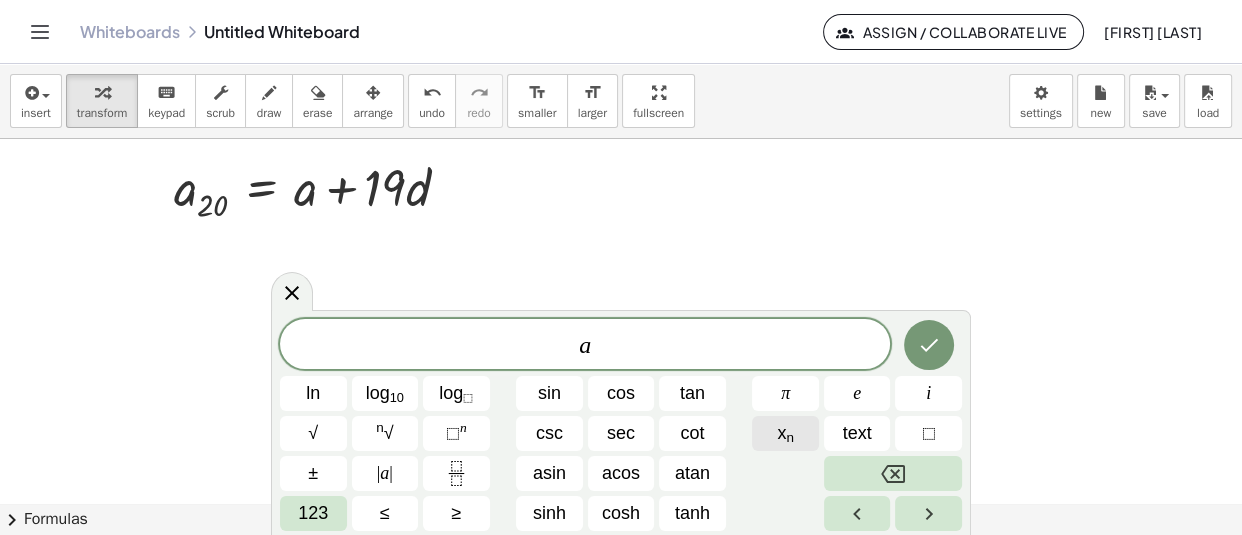 click on "x n" 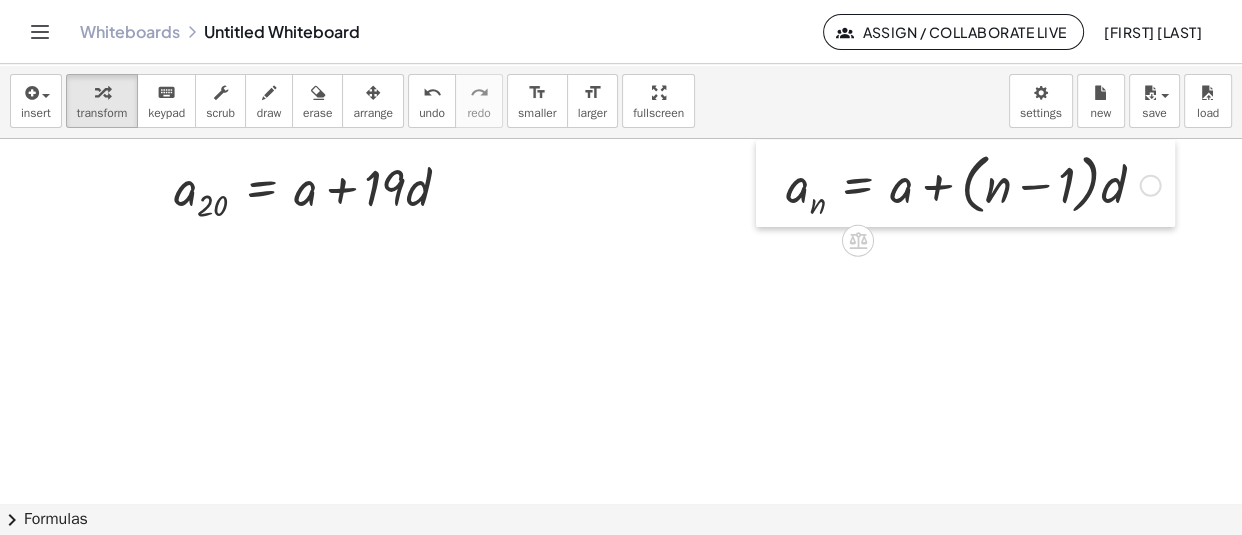 drag, startPoint x: 905, startPoint y: 262, endPoint x: 770, endPoint y: 189, distance: 153.47313 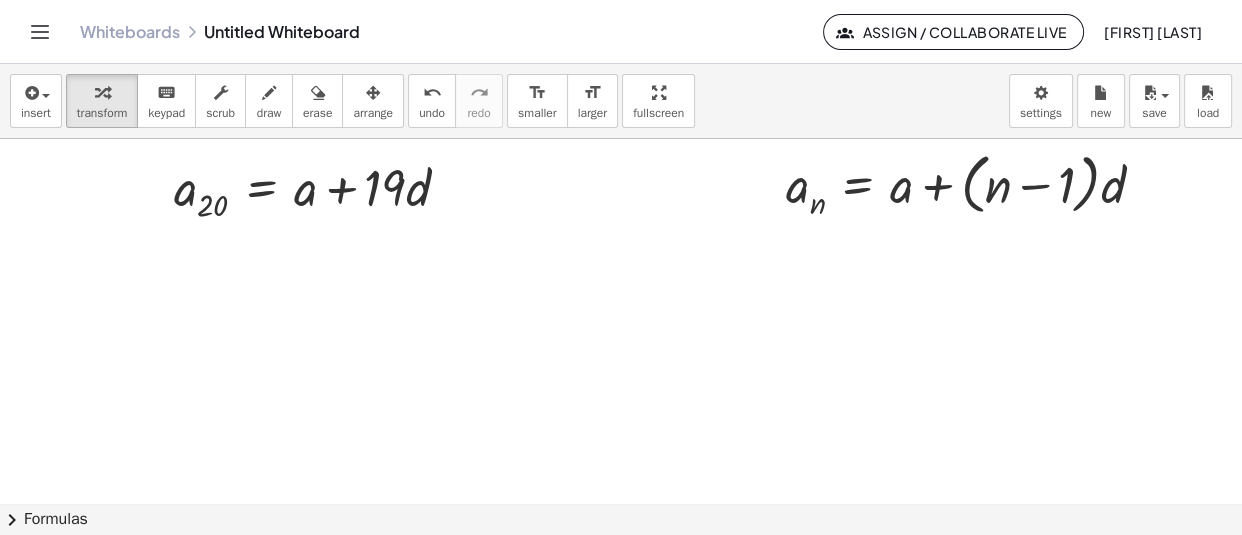 click at bounding box center (657, 299) 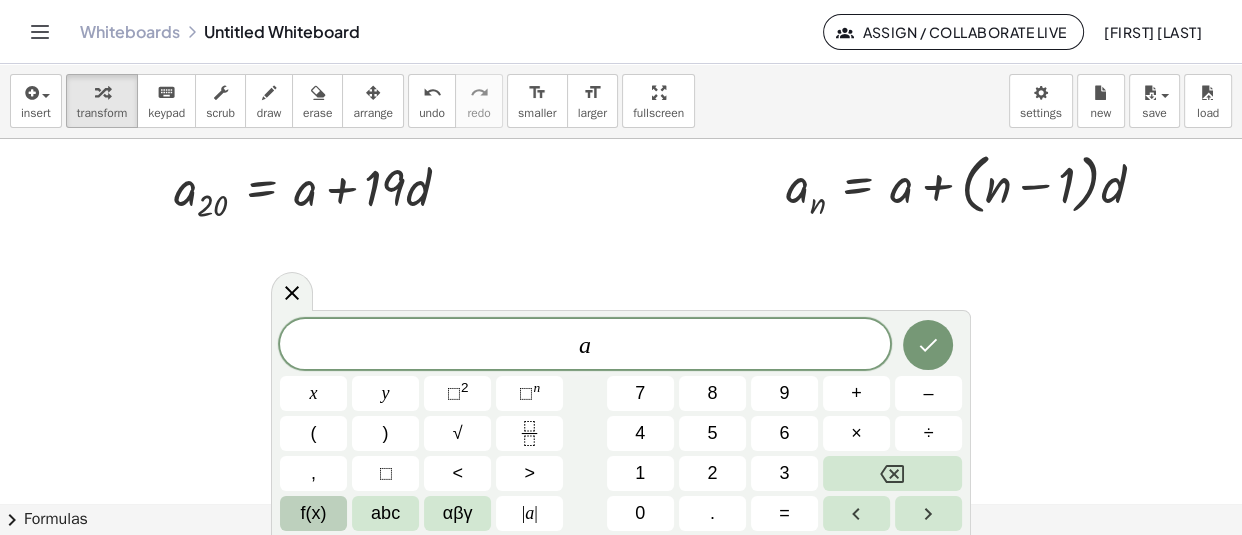 click on "f(x)" at bounding box center [314, 513] 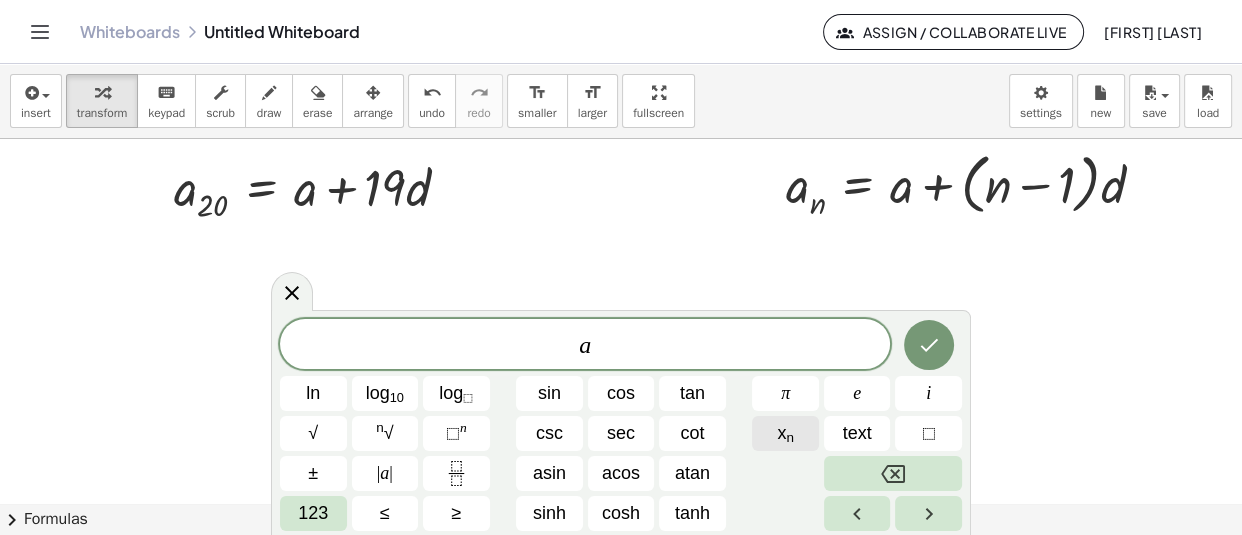 click on "x n" 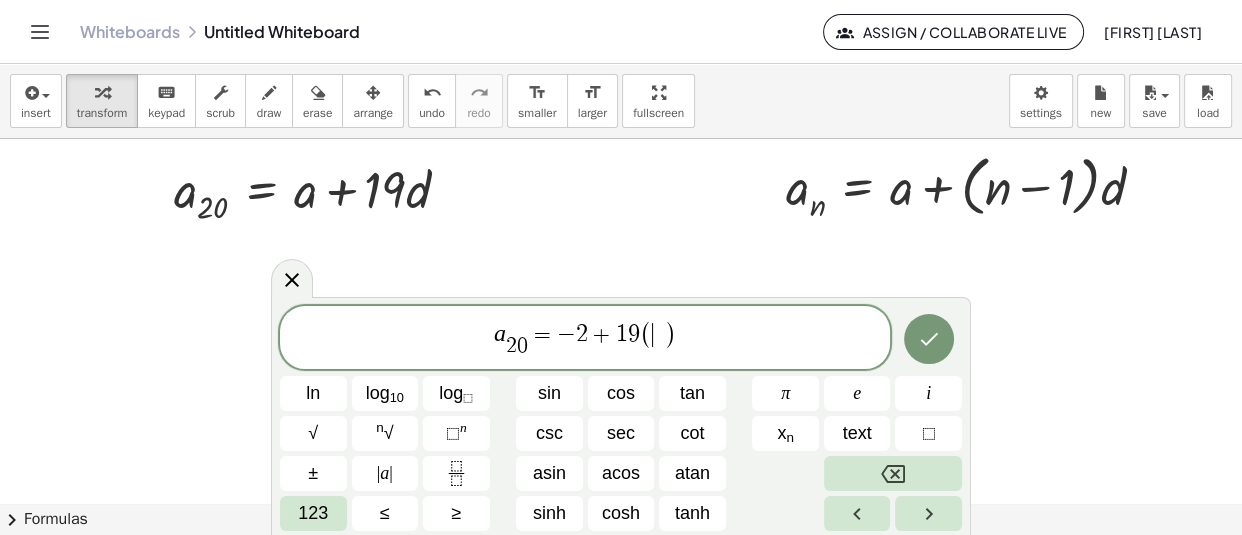 scroll, scrollTop: 389, scrollLeft: 0, axis: vertical 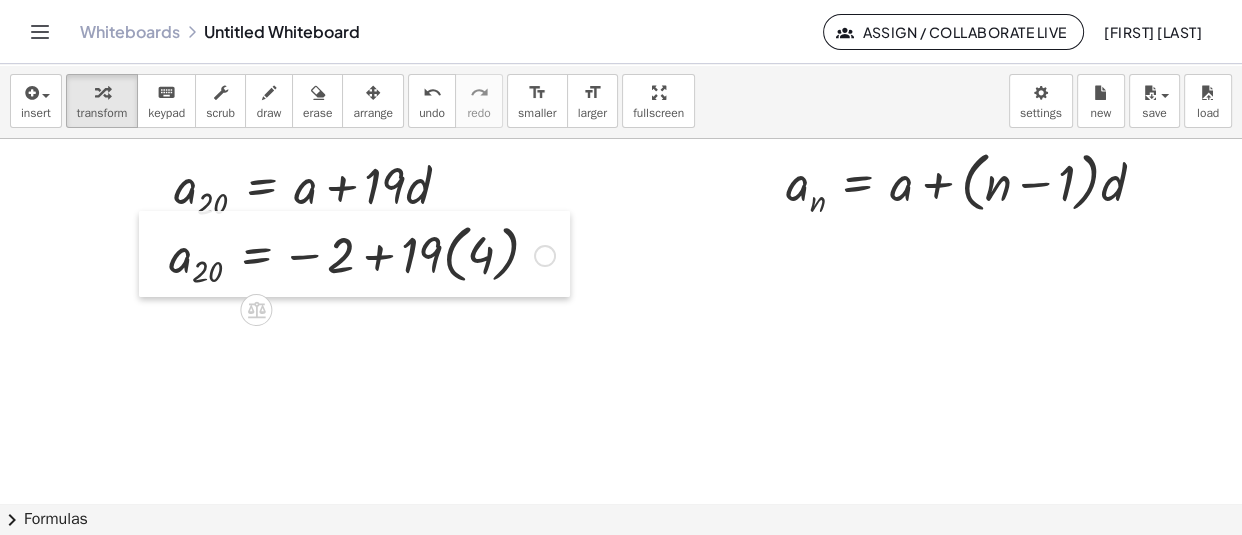 drag, startPoint x: 288, startPoint y: 335, endPoint x: 148, endPoint y: 249, distance: 164.3046 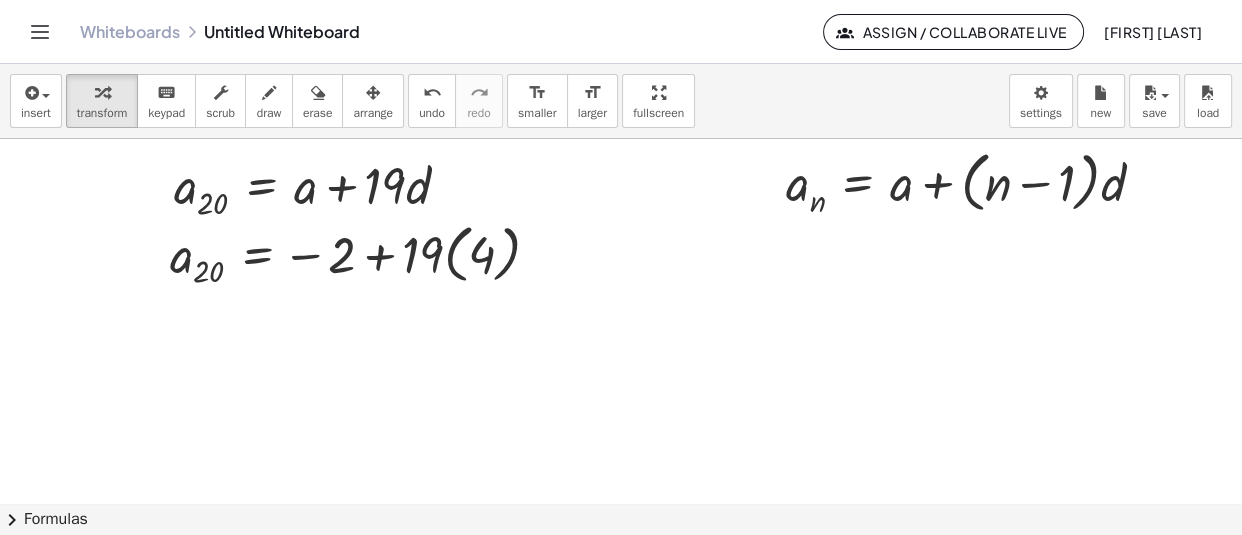 click at bounding box center [657, 297] 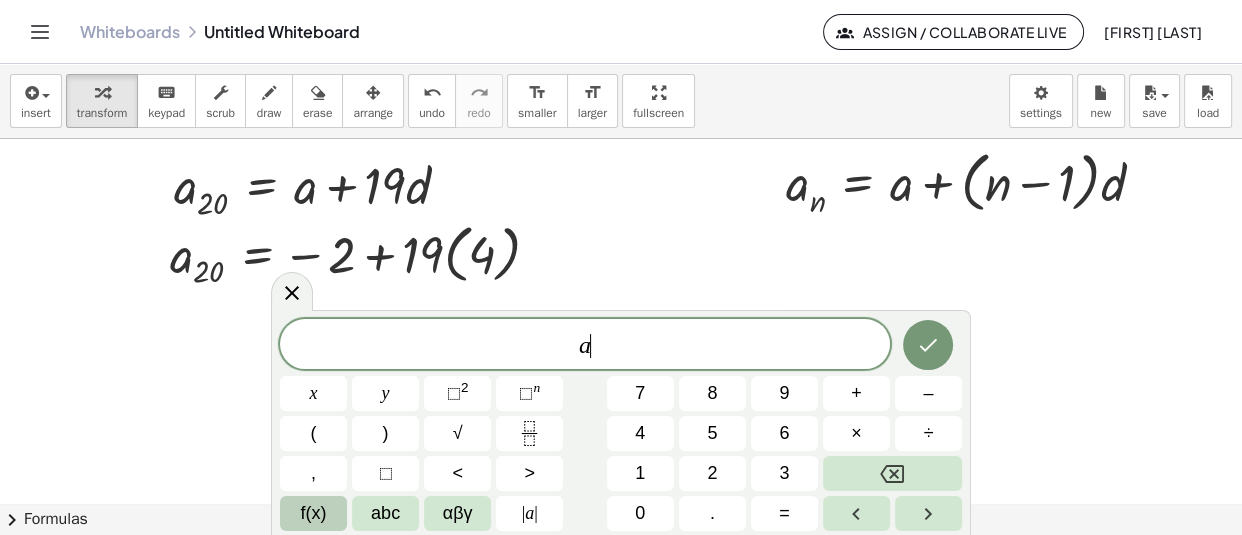 click on "f(x)" at bounding box center (314, 513) 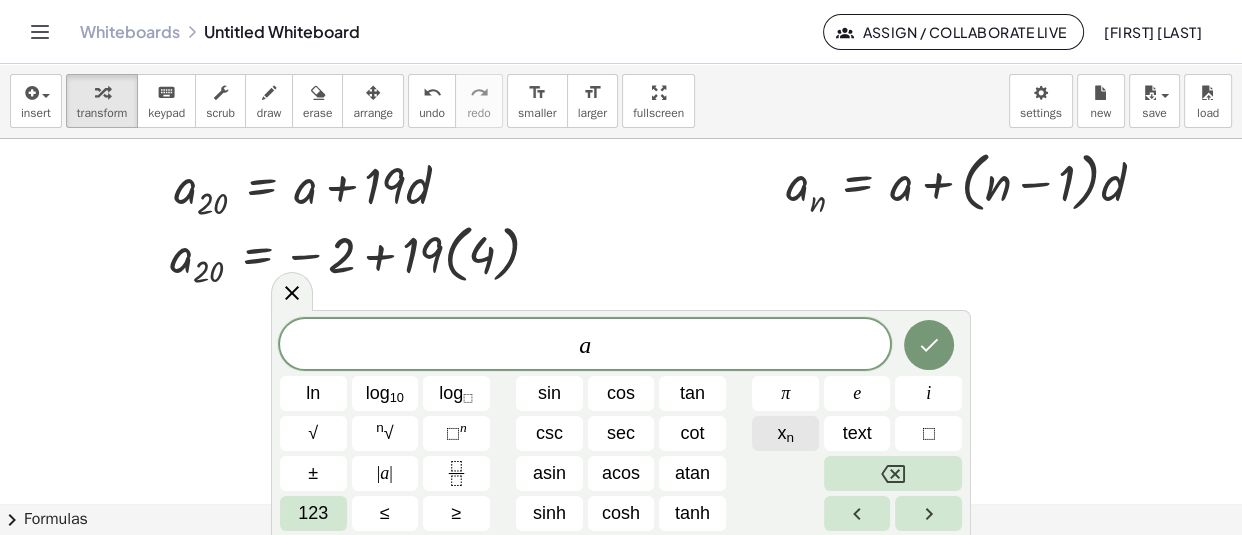 click on "x n" at bounding box center [785, 433] 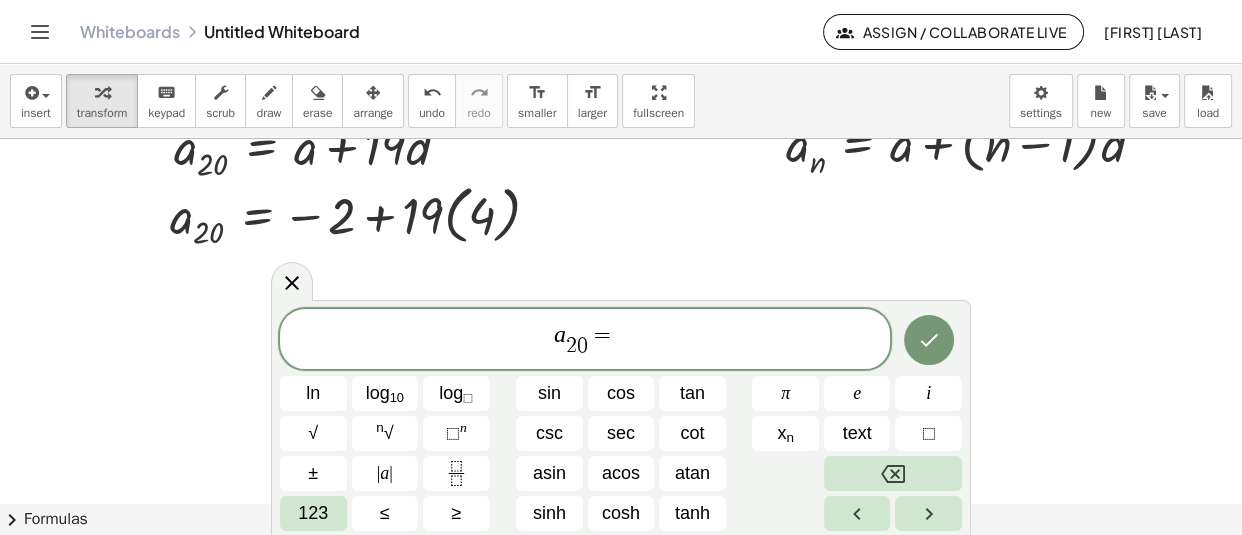 scroll, scrollTop: 429, scrollLeft: 0, axis: vertical 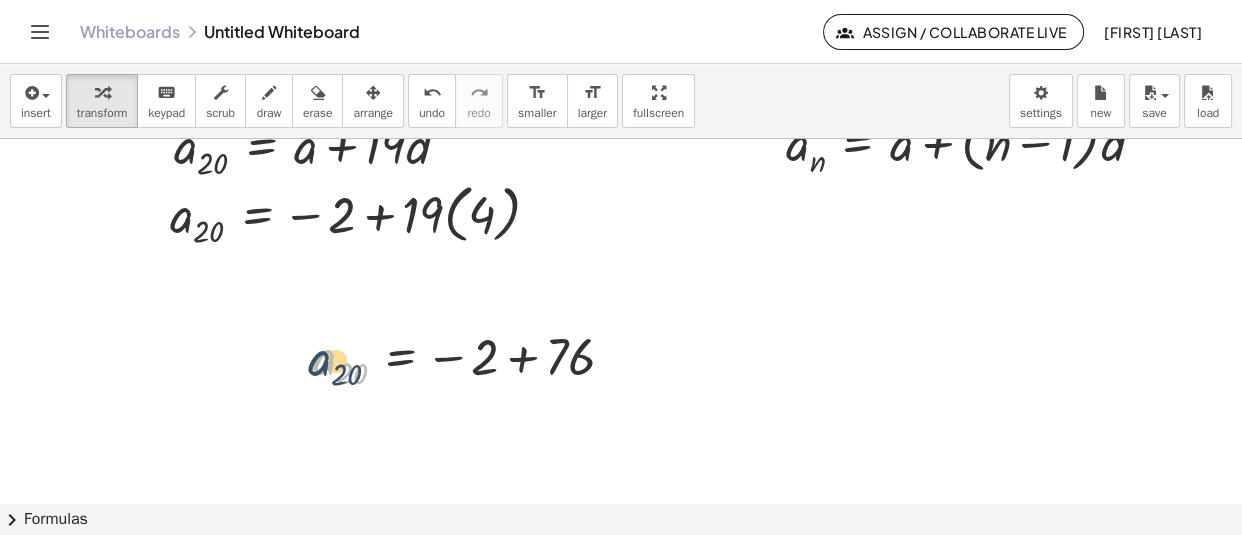 drag, startPoint x: 313, startPoint y: 358, endPoint x: 301, endPoint y: 361, distance: 12.369317 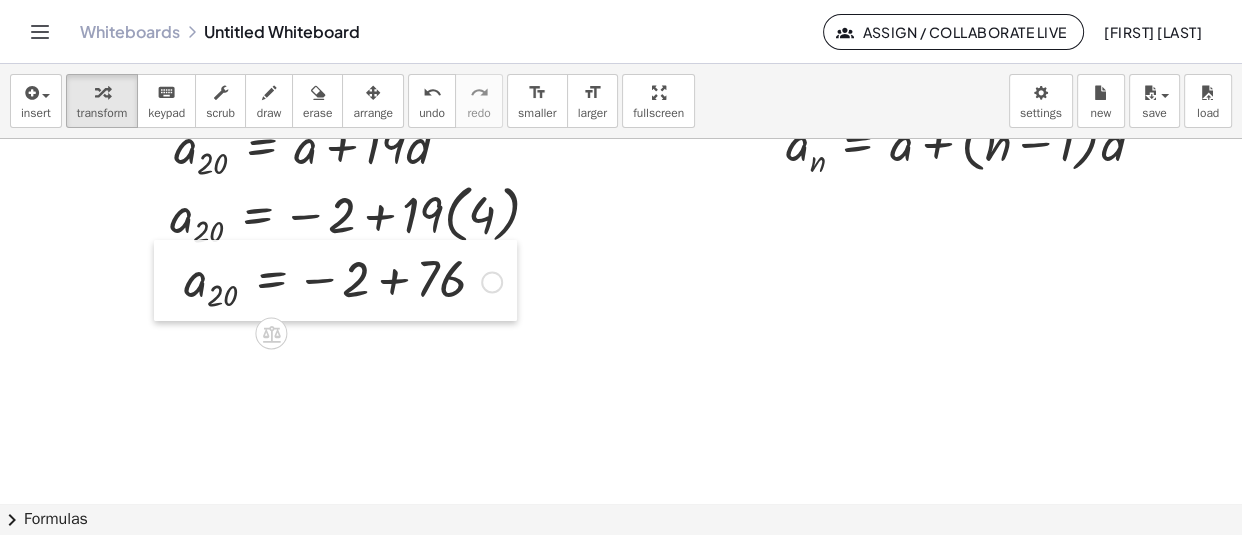 drag, startPoint x: 301, startPoint y: 361, endPoint x: 172, endPoint y: 283, distance: 150.74814 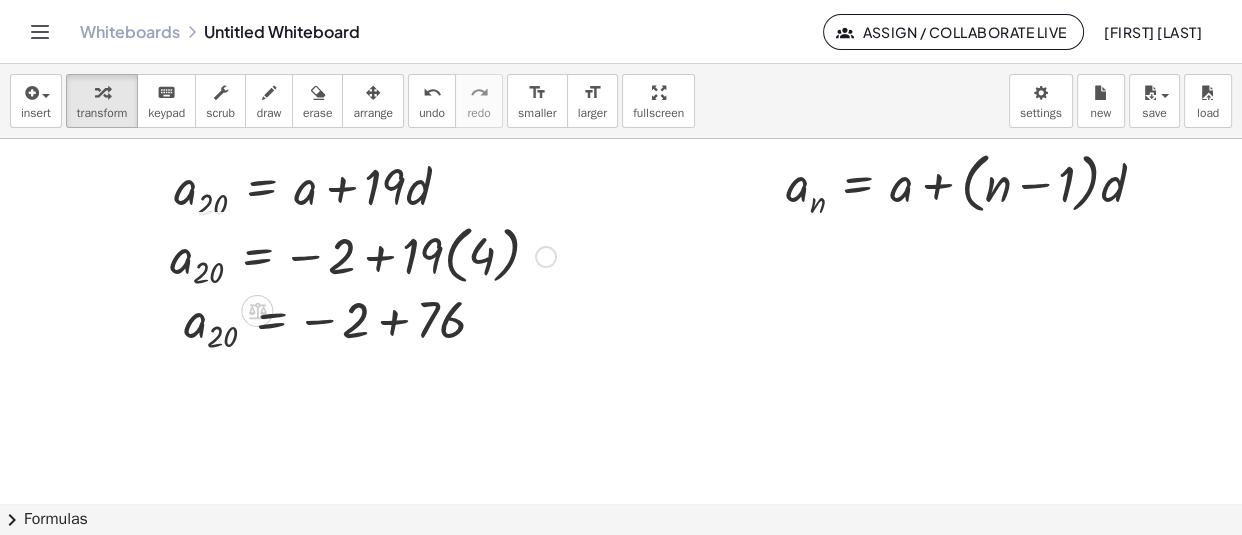 scroll, scrollTop: 389, scrollLeft: 0, axis: vertical 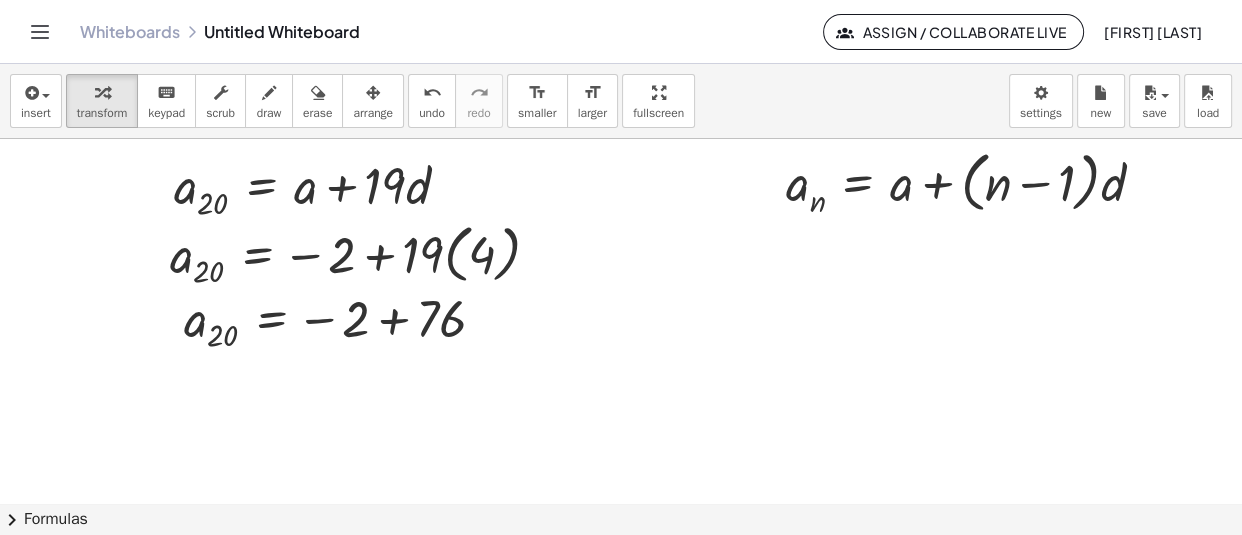 click at bounding box center (657, 297) 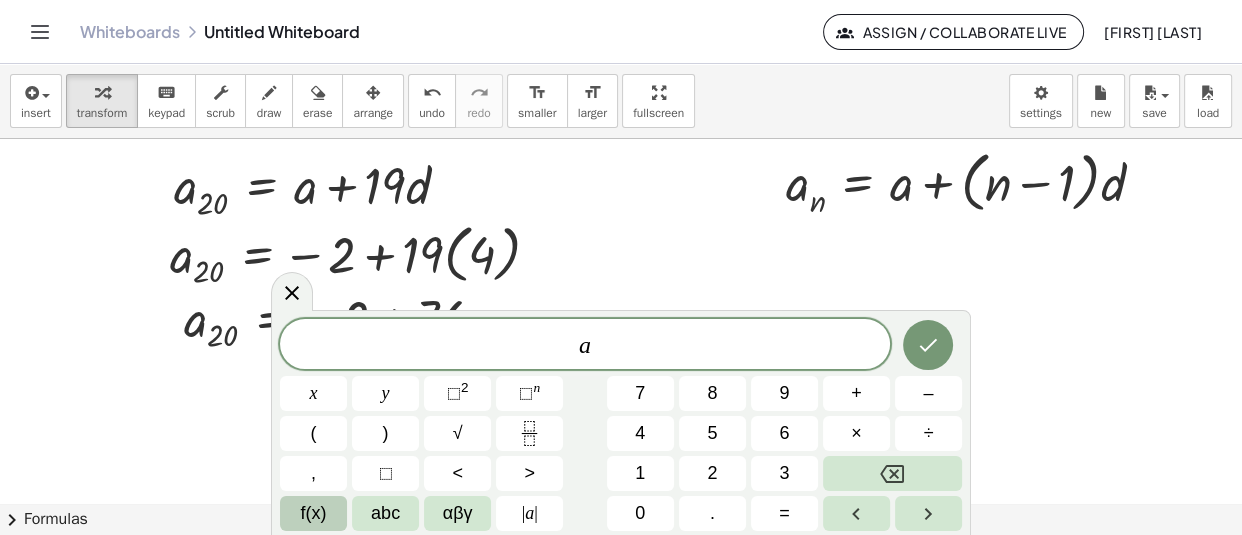 click on "f(x)" at bounding box center [314, 513] 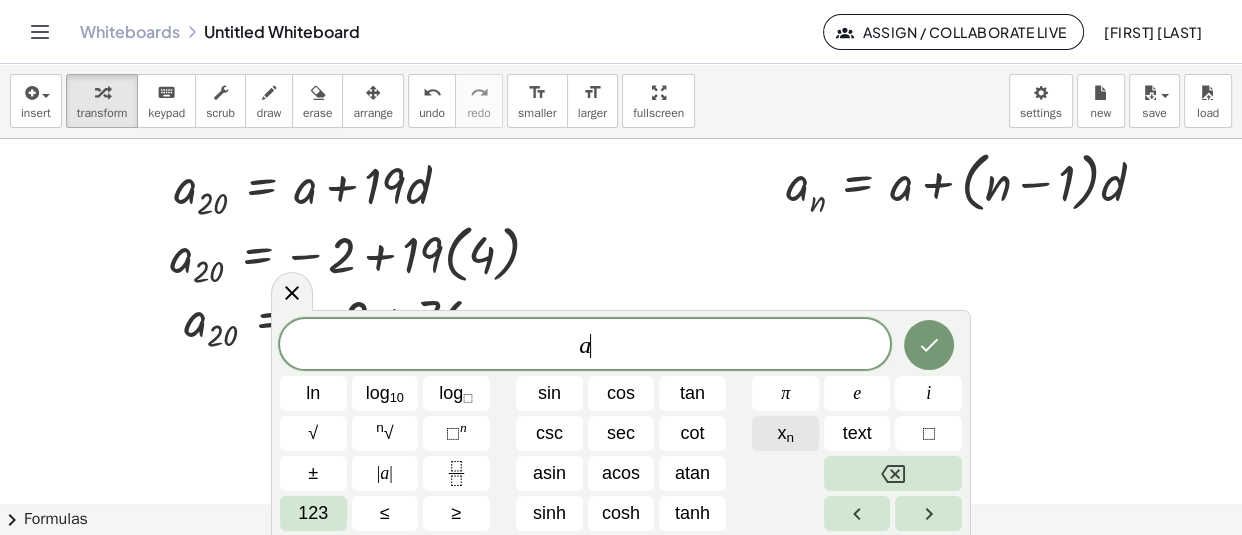 click on "x n" 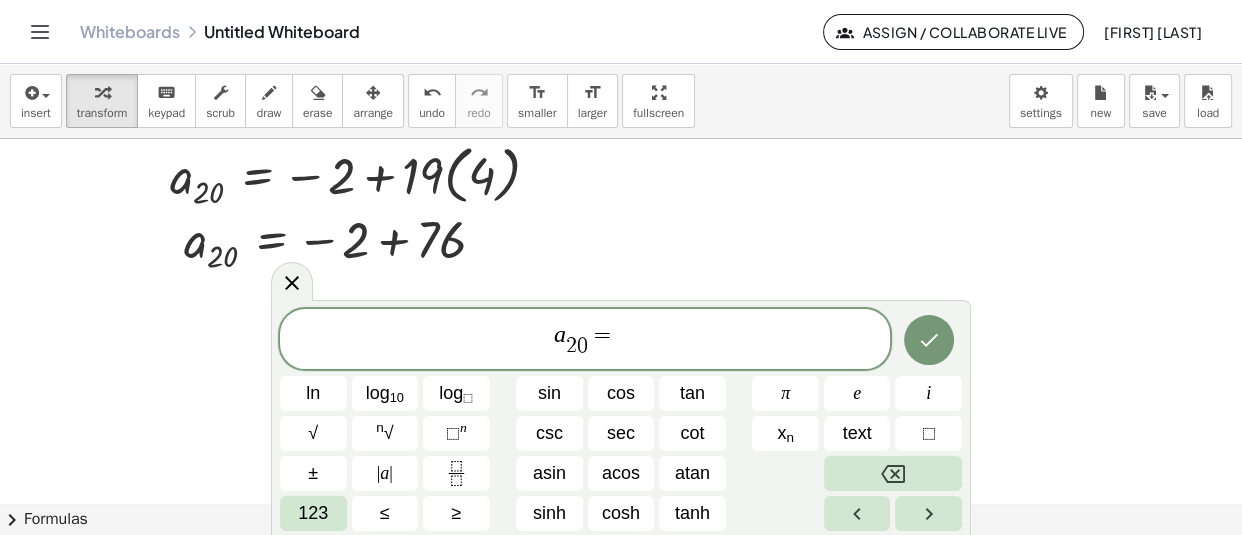 scroll, scrollTop: 470, scrollLeft: 0, axis: vertical 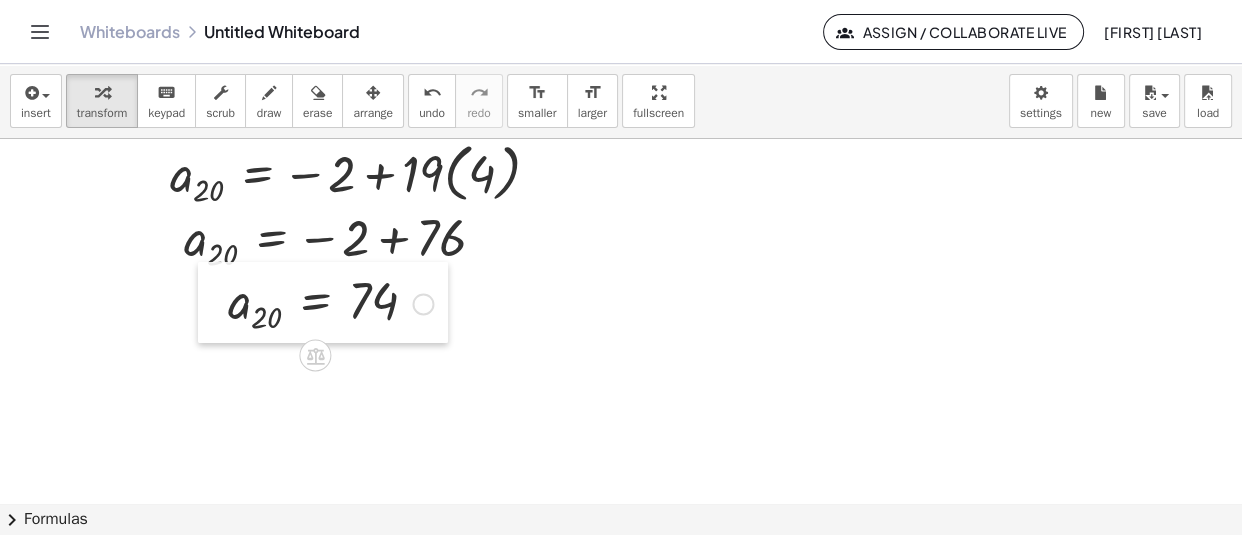 drag, startPoint x: 520, startPoint y: 340, endPoint x: 223, endPoint y: 307, distance: 298.8277 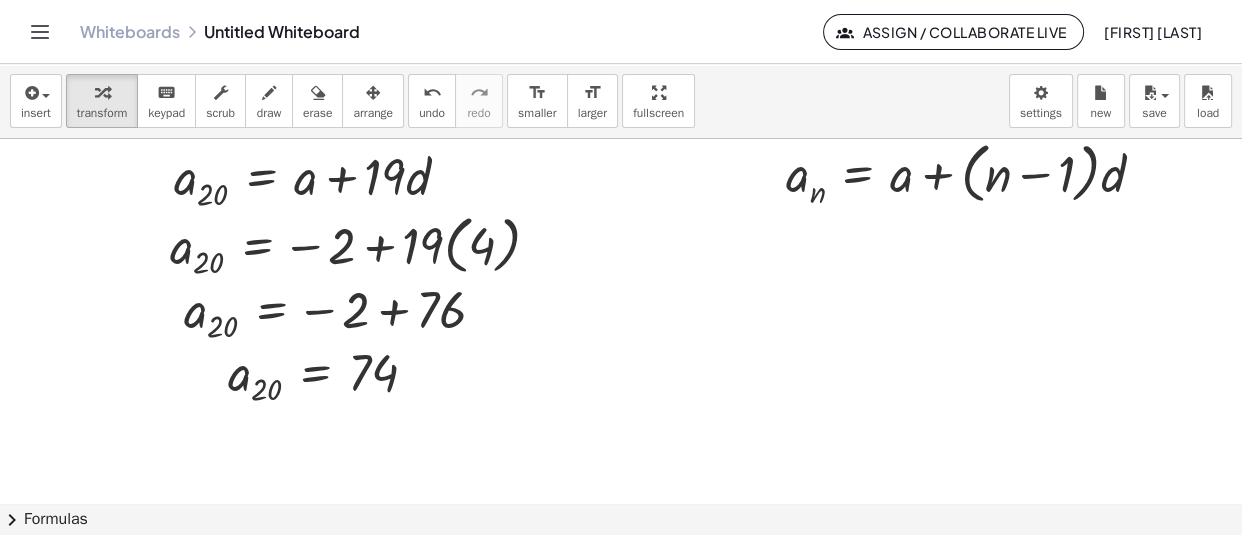 scroll, scrollTop: 357, scrollLeft: 0, axis: vertical 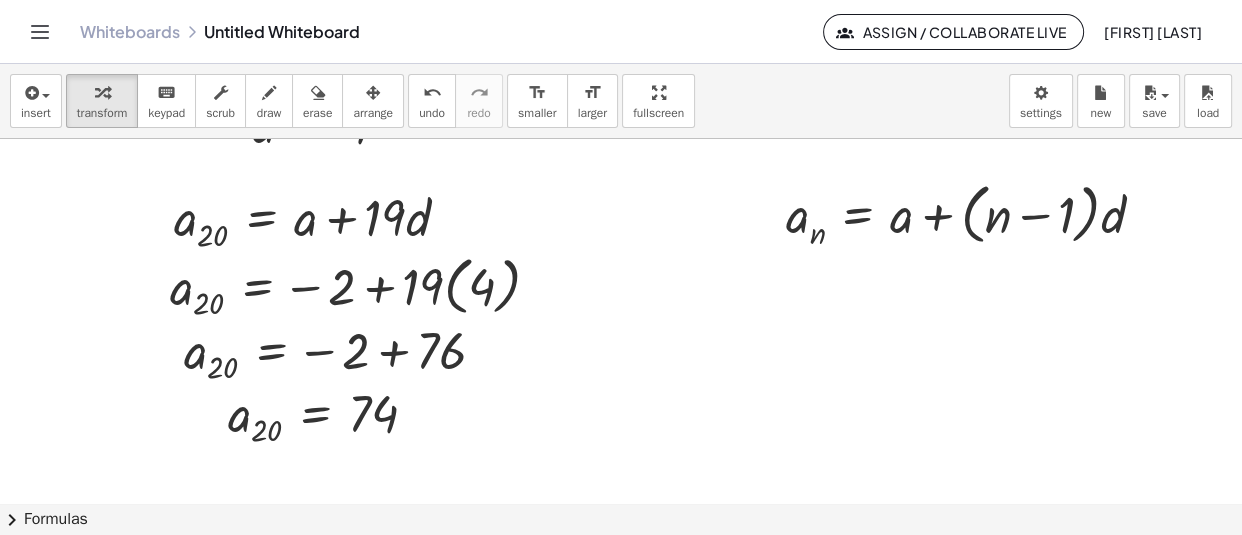click at bounding box center [657, 329] 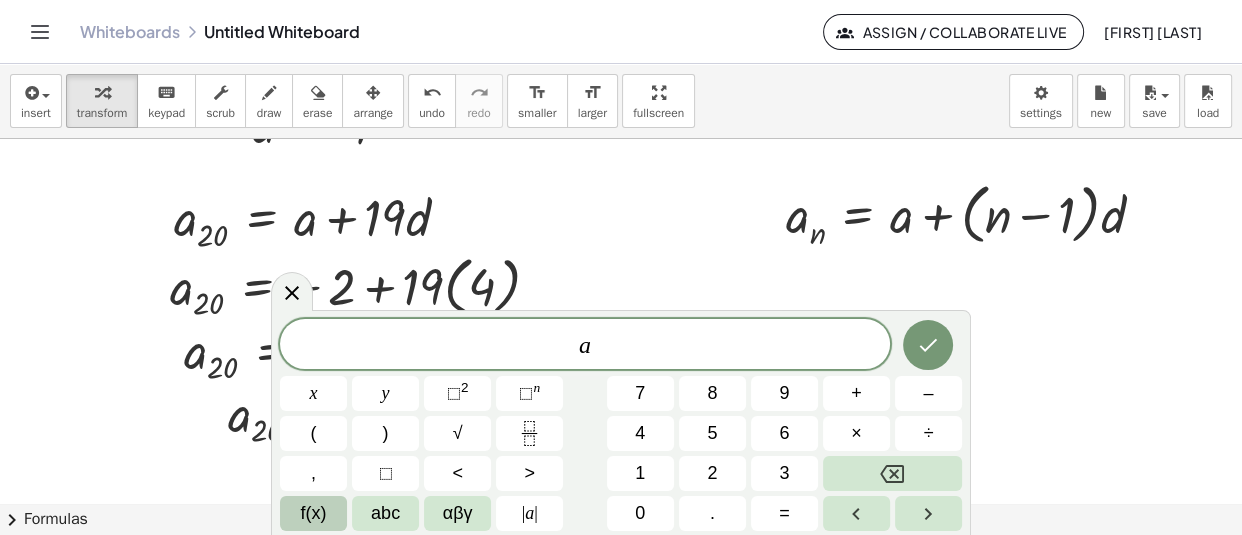 click on "f(x)" at bounding box center [314, 513] 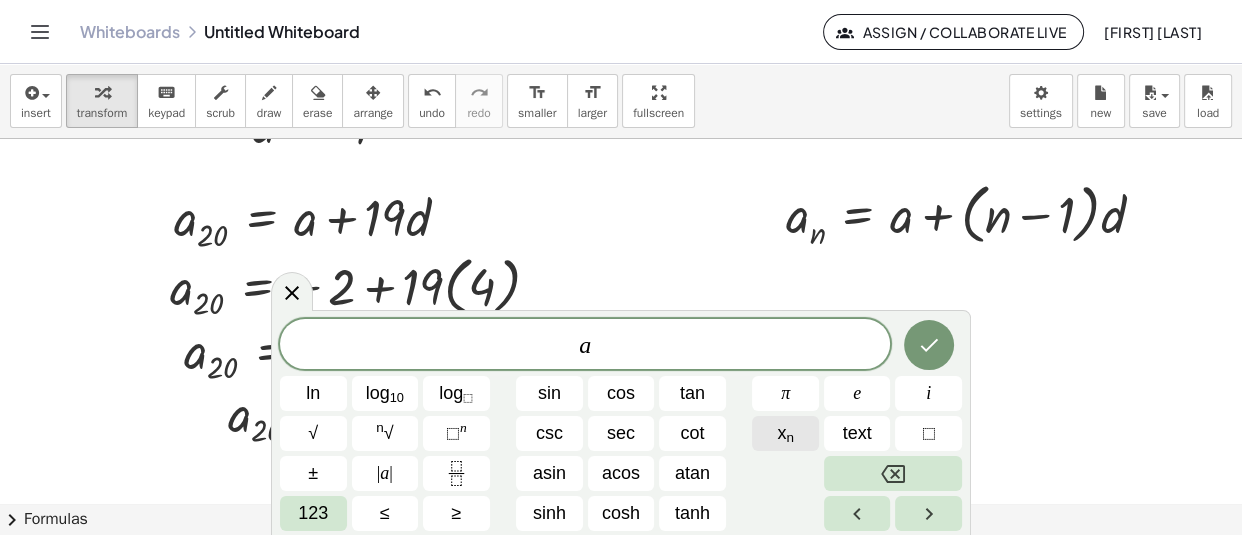 click on "x n" at bounding box center (785, 433) 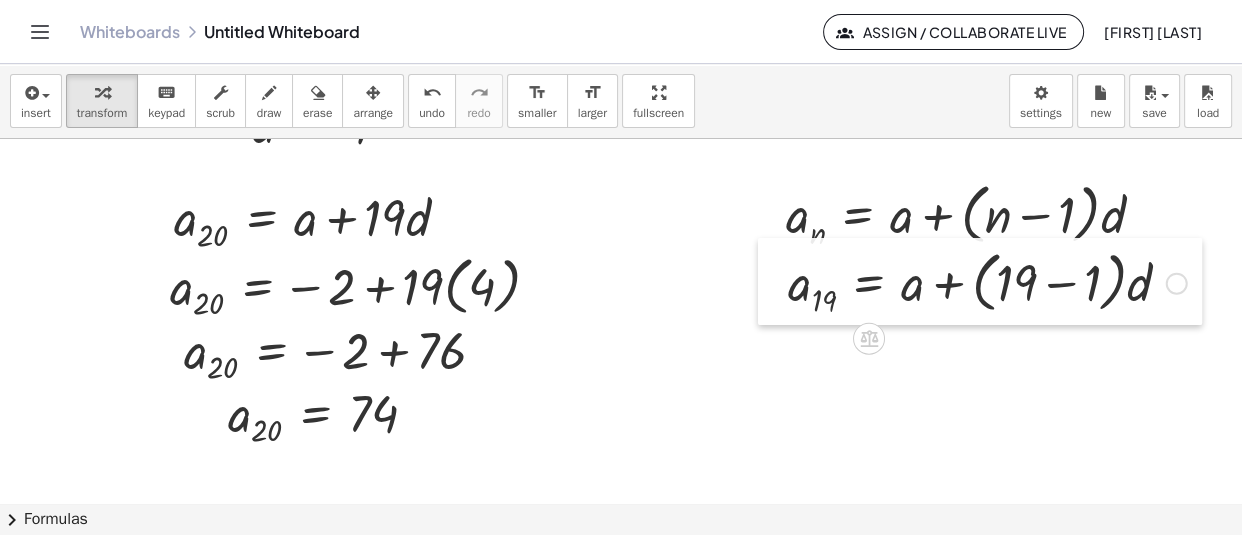 drag, startPoint x: 897, startPoint y: 376, endPoint x: 769, endPoint y: 308, distance: 144.94136 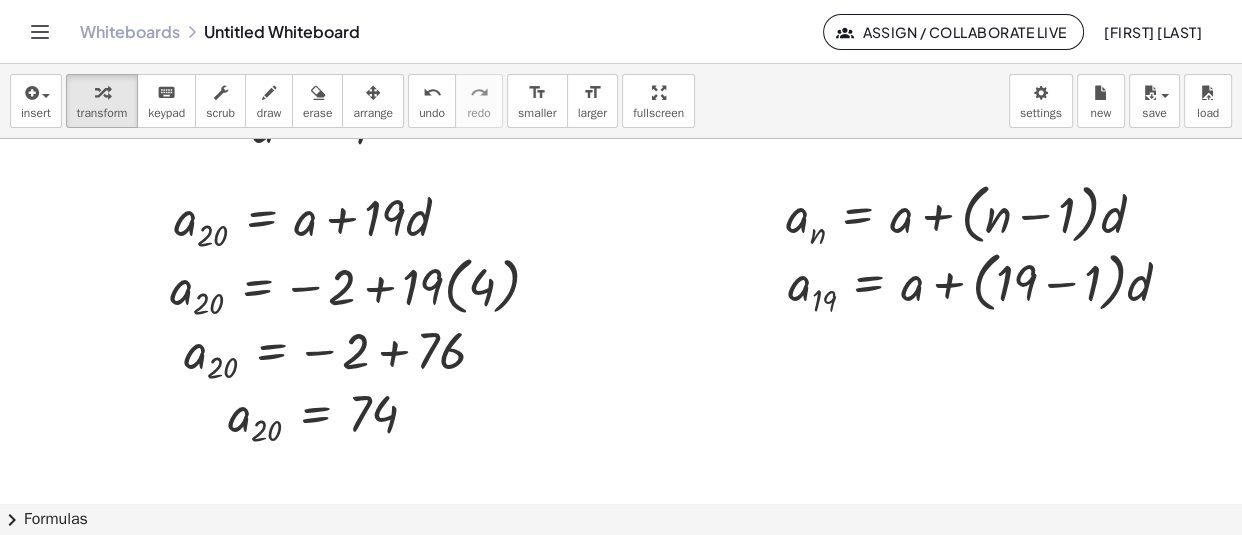 click at bounding box center [667, 329] 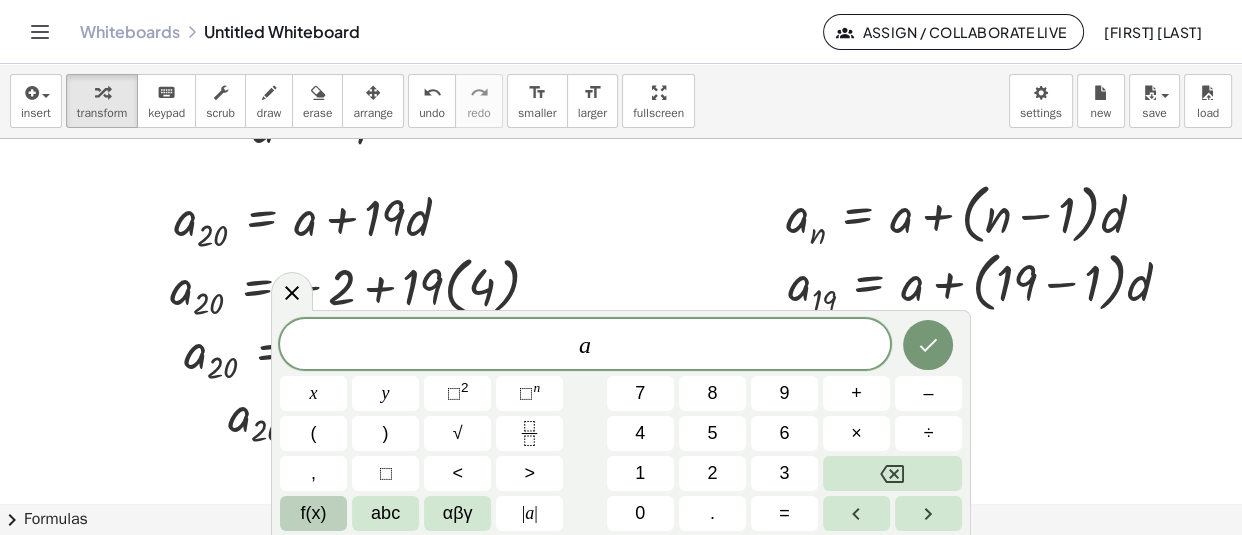 click on "f(x)" at bounding box center [314, 513] 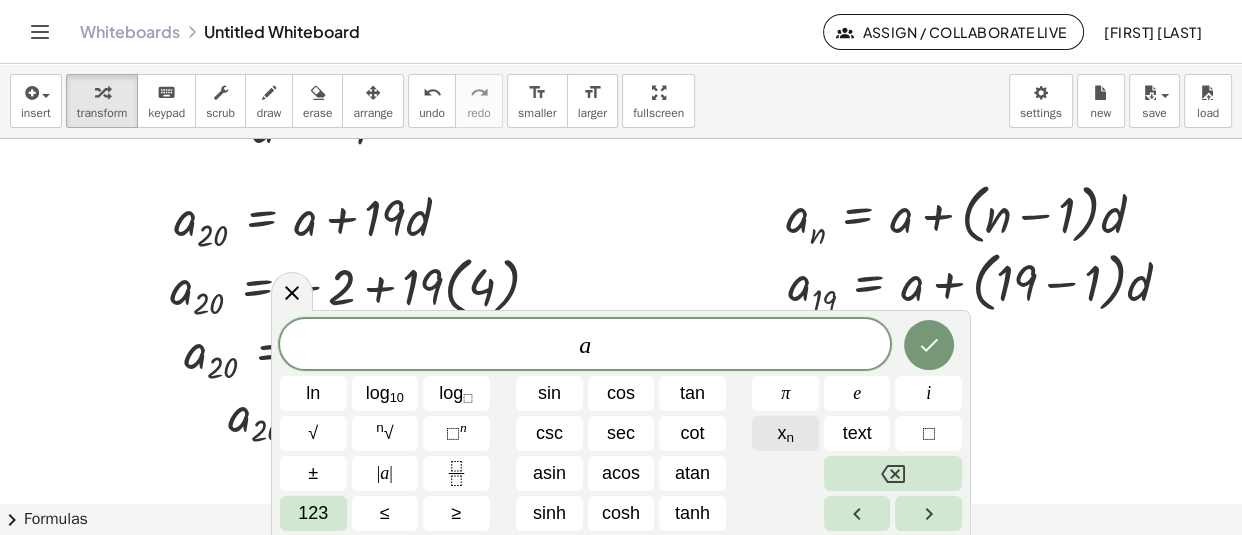click on "x n" 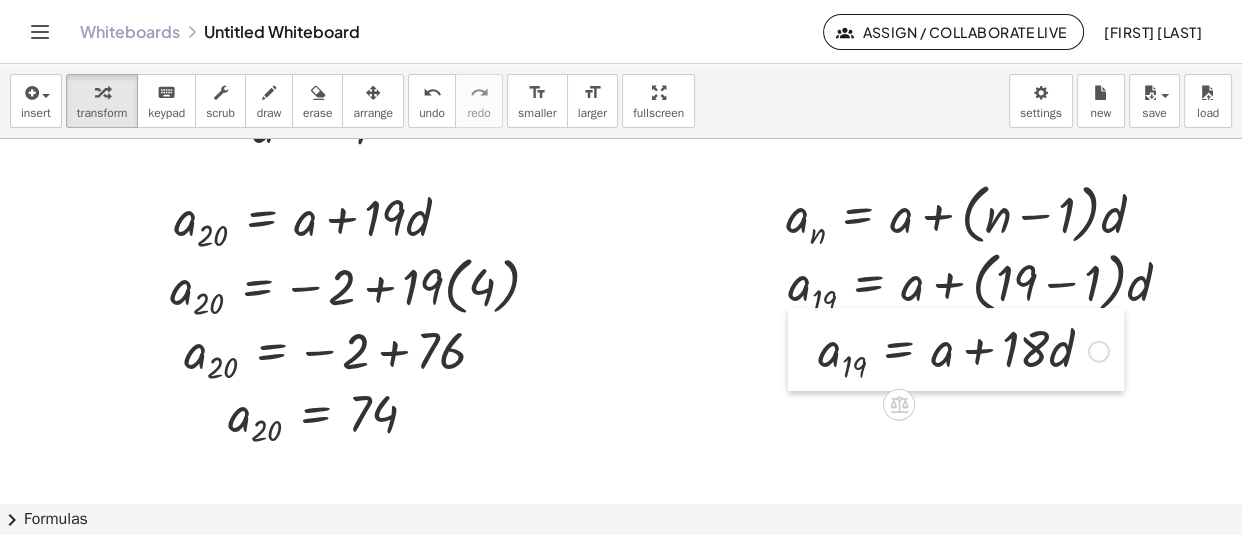 drag, startPoint x: 1055, startPoint y: 434, endPoint x: 813, endPoint y: 360, distance: 253.06126 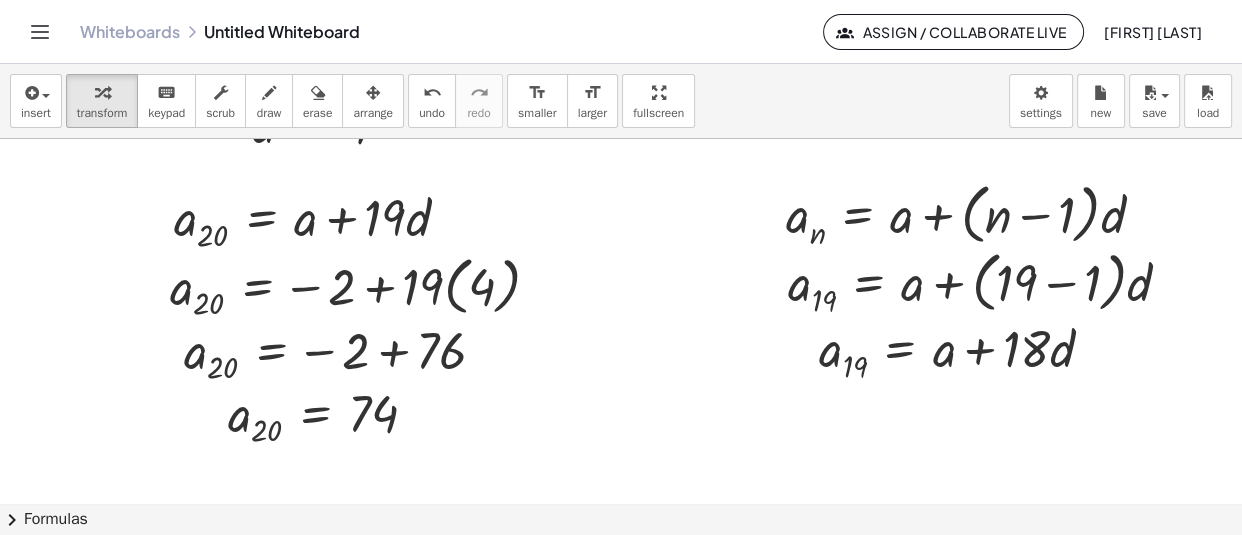 click on "insert select one: Math Expression Function Text Youtube Video Graphing Geometry Geometry 3D transform keyboard keypad scrub draw erase arrange undo undo redo redo format_size smaller format_size larger fullscreen load   save new settings" at bounding box center (621, 101) 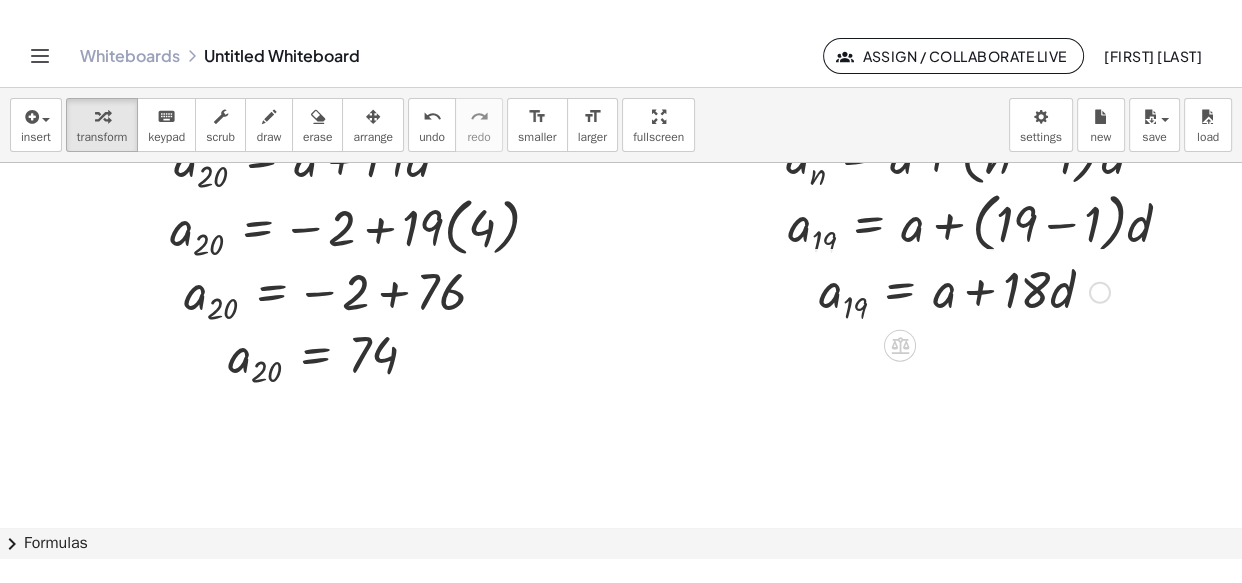 scroll, scrollTop: 440, scrollLeft: 0, axis: vertical 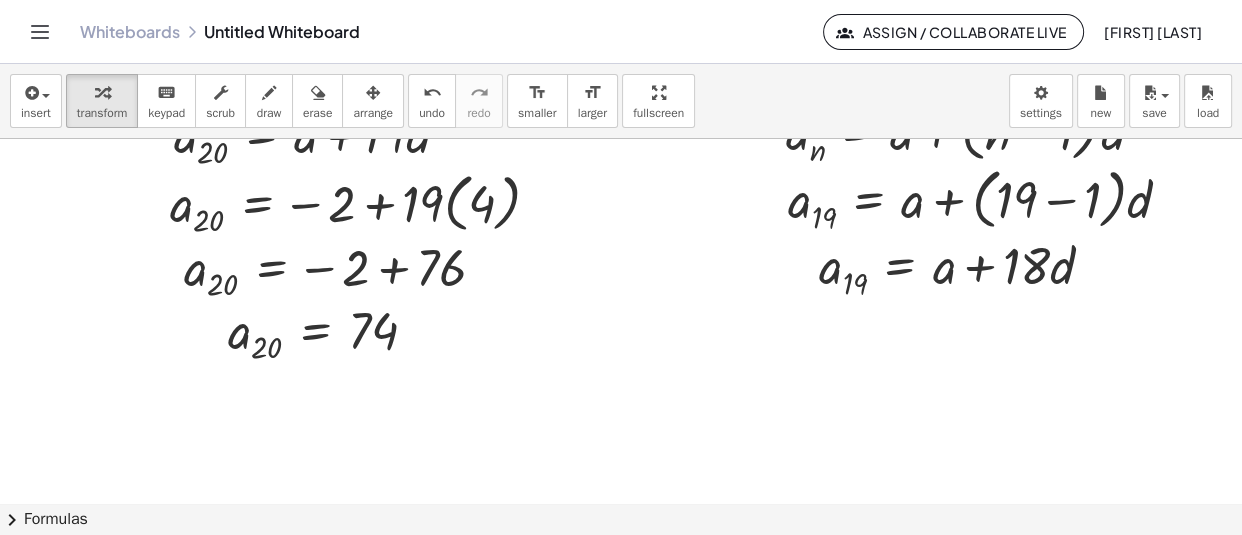 click at bounding box center (686, 246) 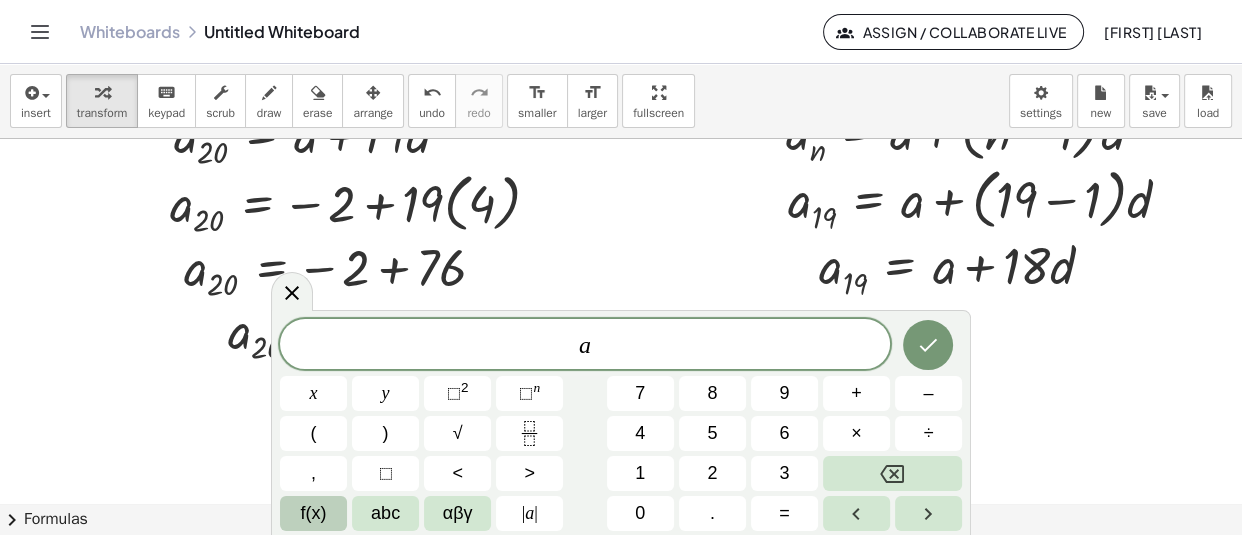 click on "f(x)" at bounding box center (314, 513) 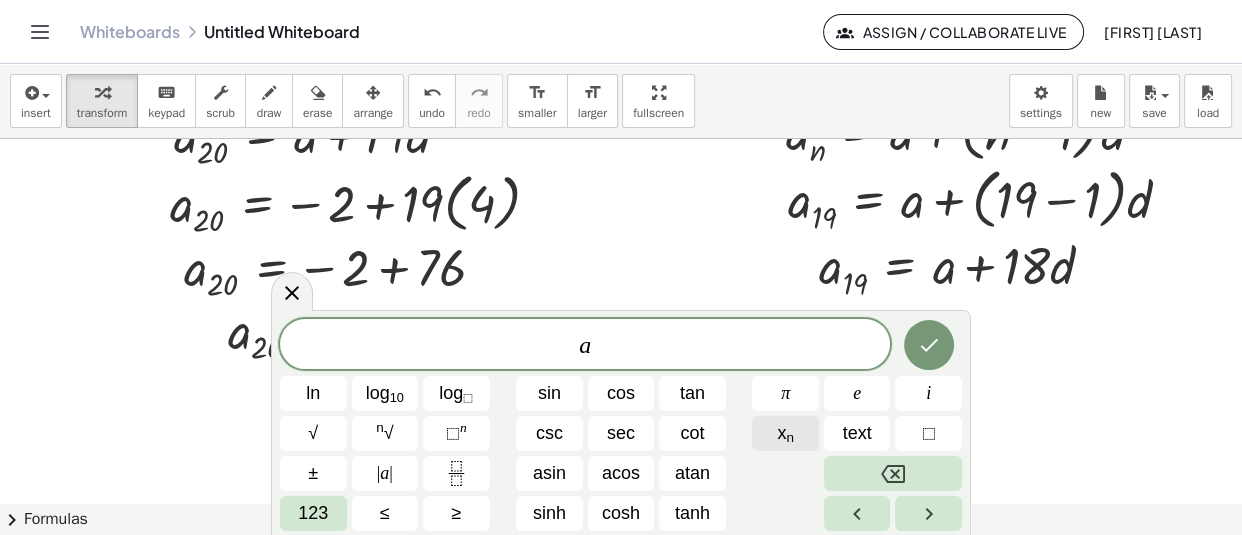click on "n" at bounding box center (790, 437) 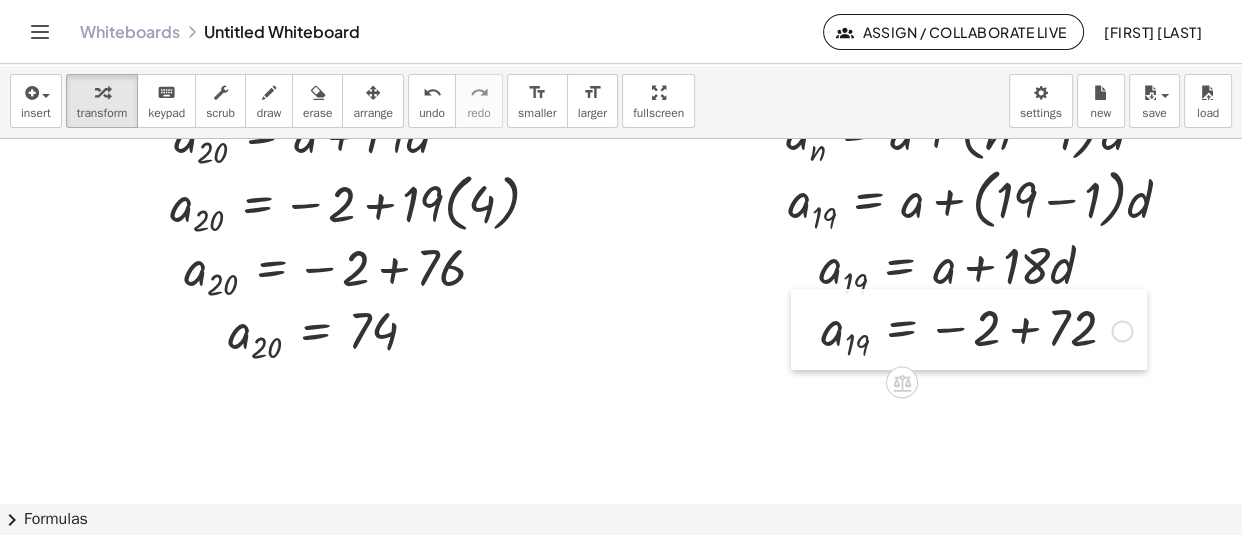 drag, startPoint x: 829, startPoint y: 458, endPoint x: 803, endPoint y: 335, distance: 125.71794 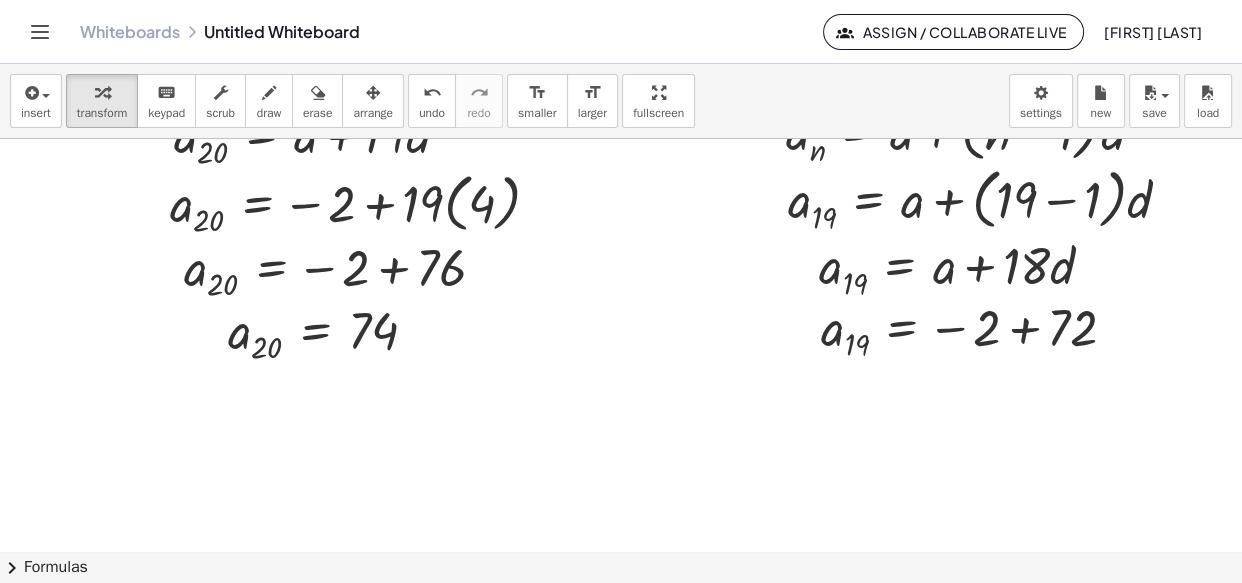 click 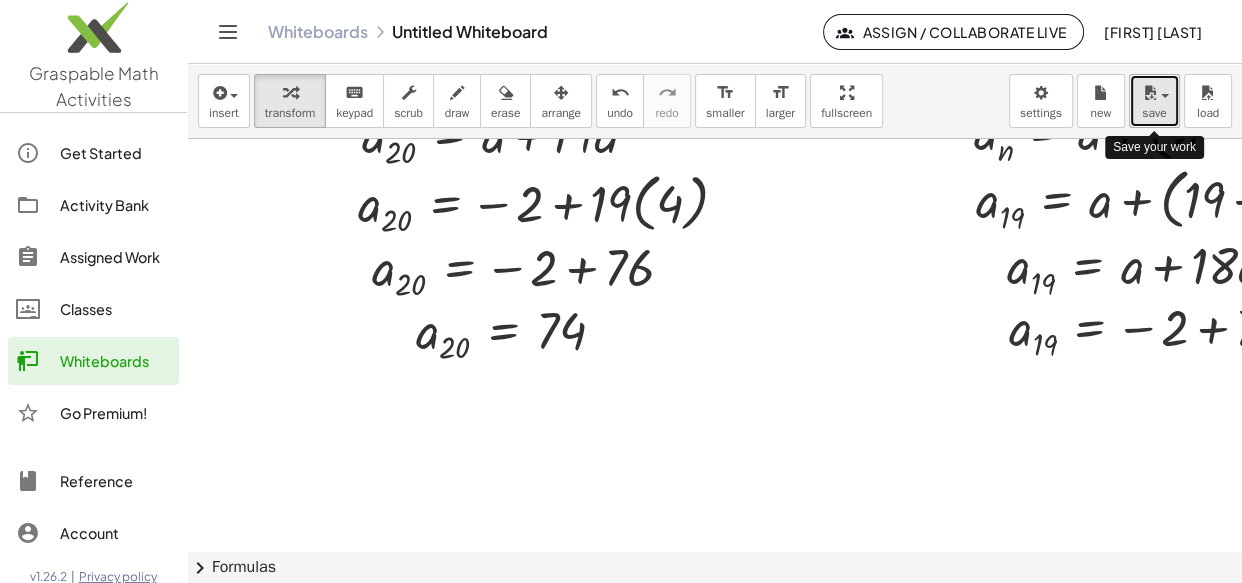 click at bounding box center [1159, 95] 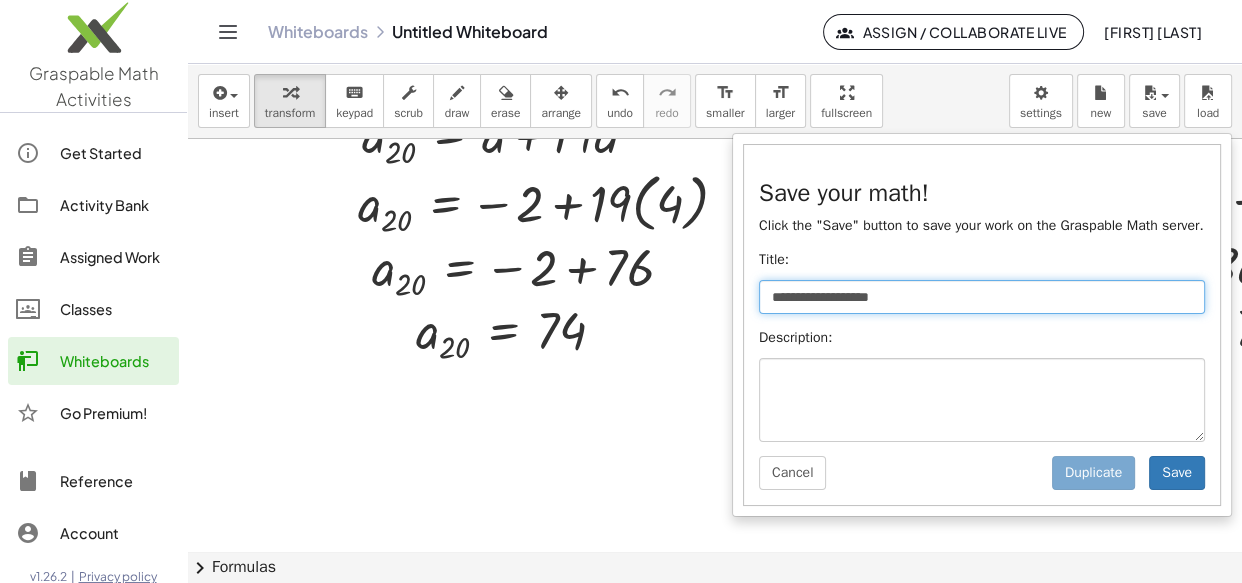 click on "**********" at bounding box center (982, 297) 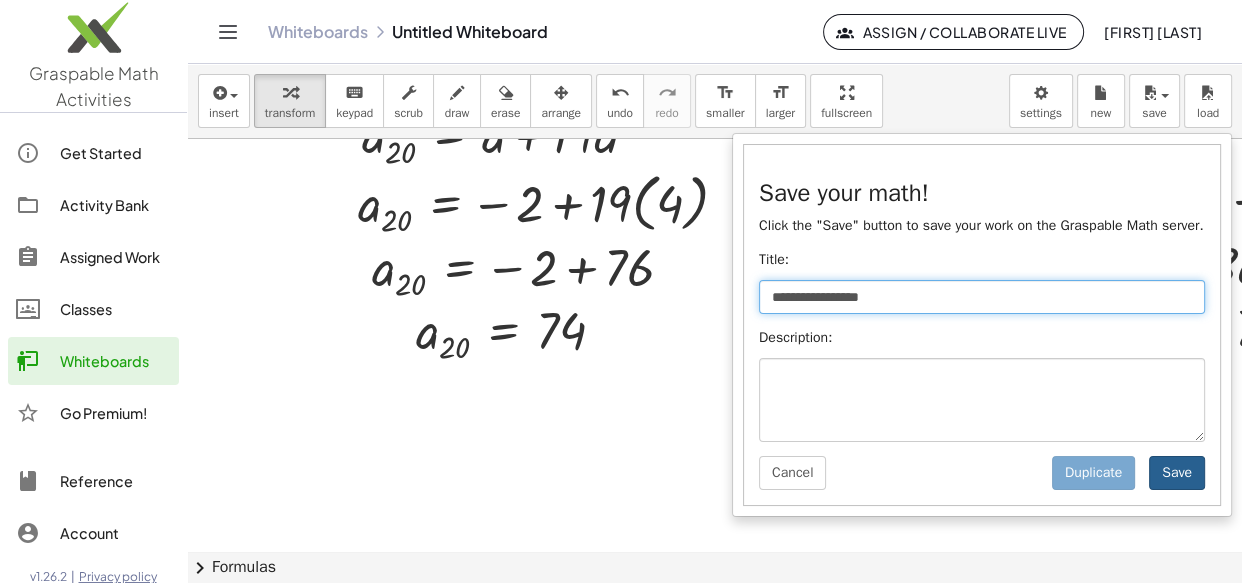type on "**********" 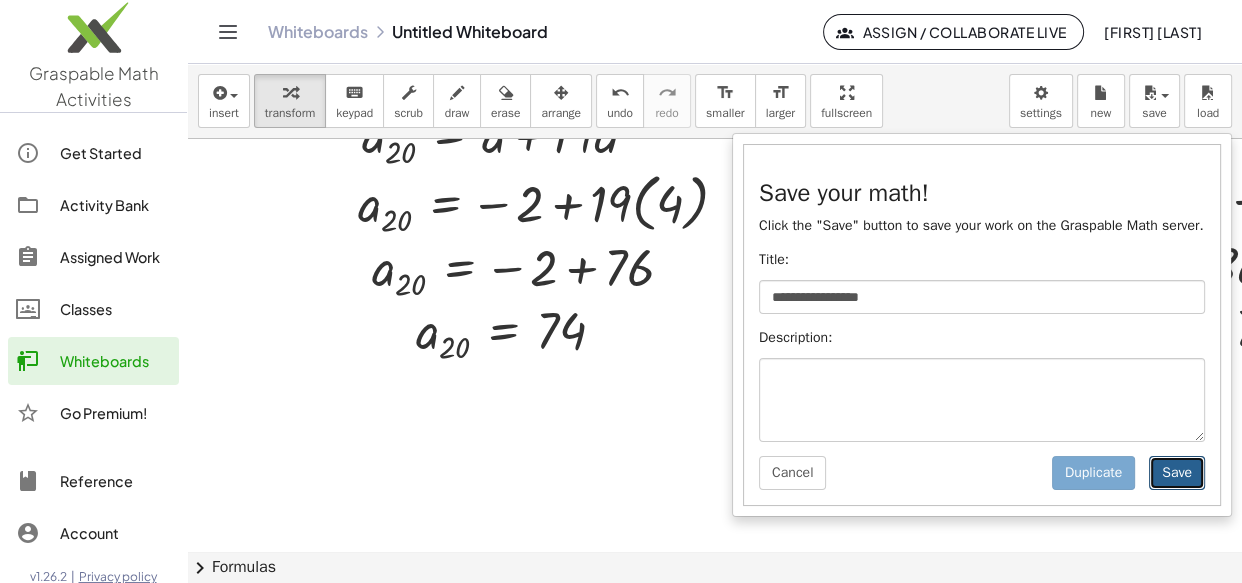 click on "Save" at bounding box center (1177, 473) 